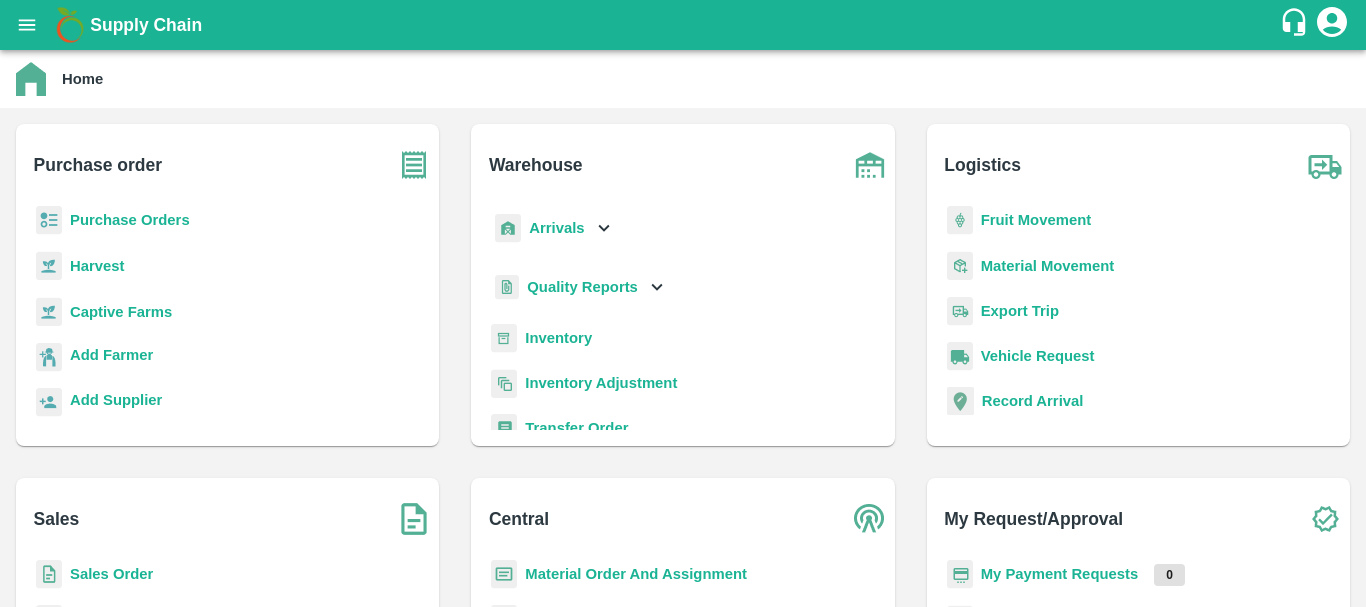 scroll, scrollTop: 0, scrollLeft: 0, axis: both 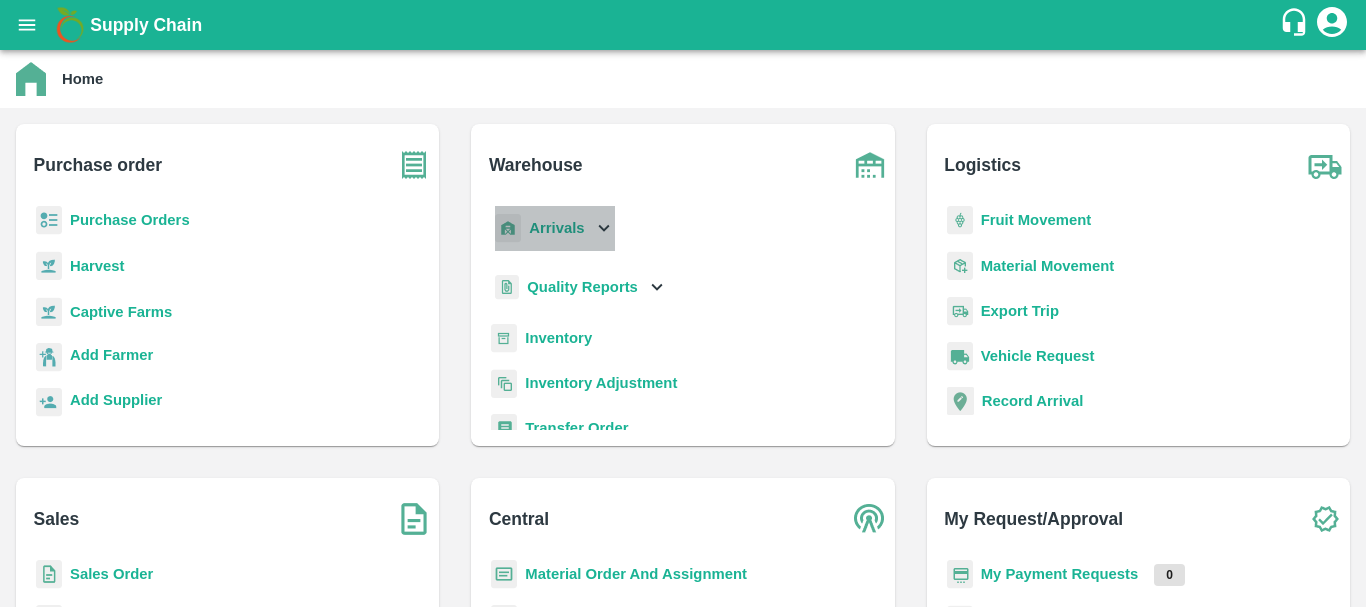 click on "Arrivals" at bounding box center (556, 228) 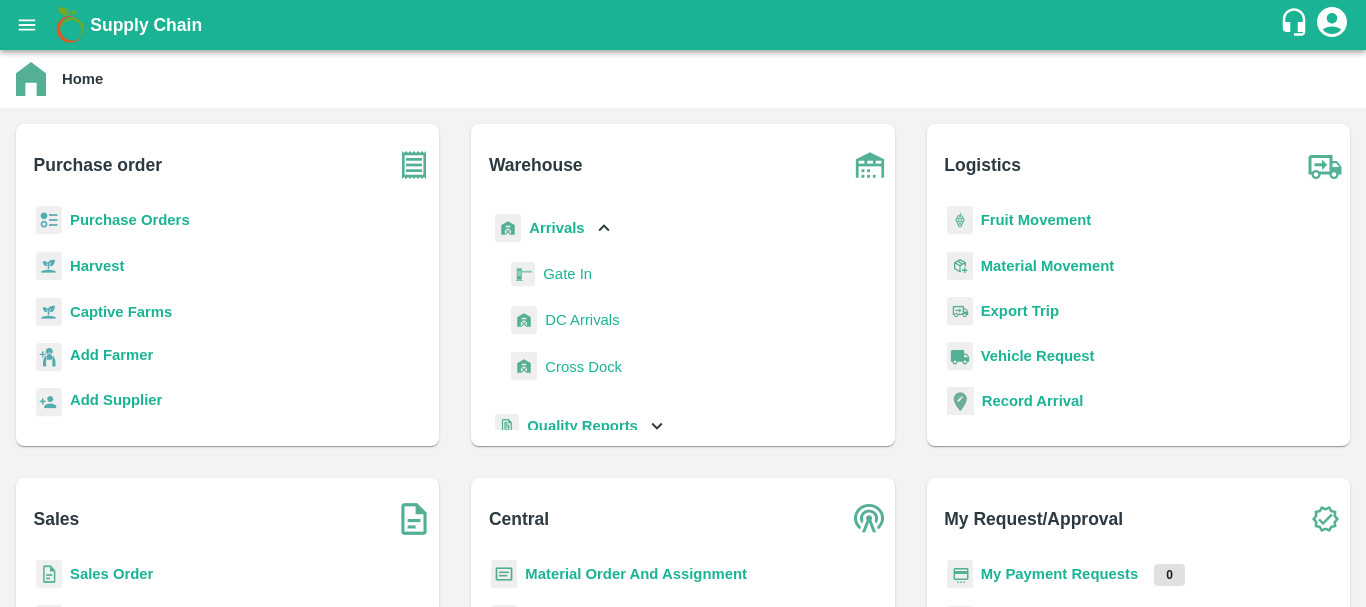 click on "DC Arrivals" at bounding box center [582, 320] 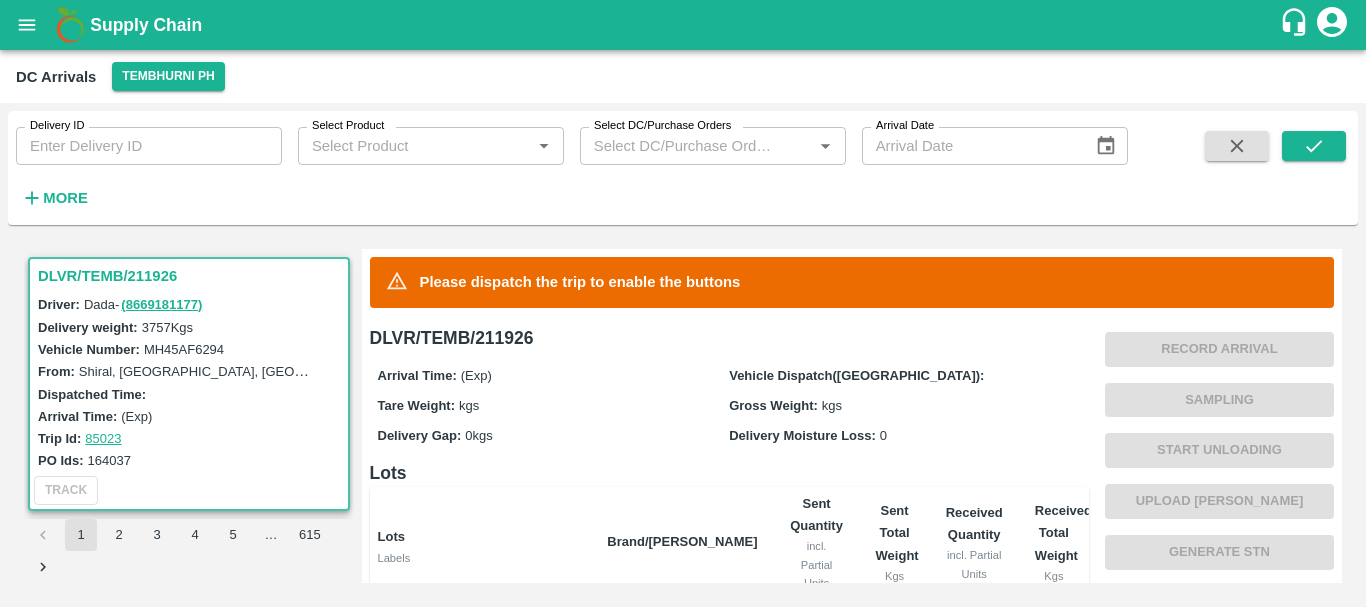 scroll, scrollTop: 364, scrollLeft: 0, axis: vertical 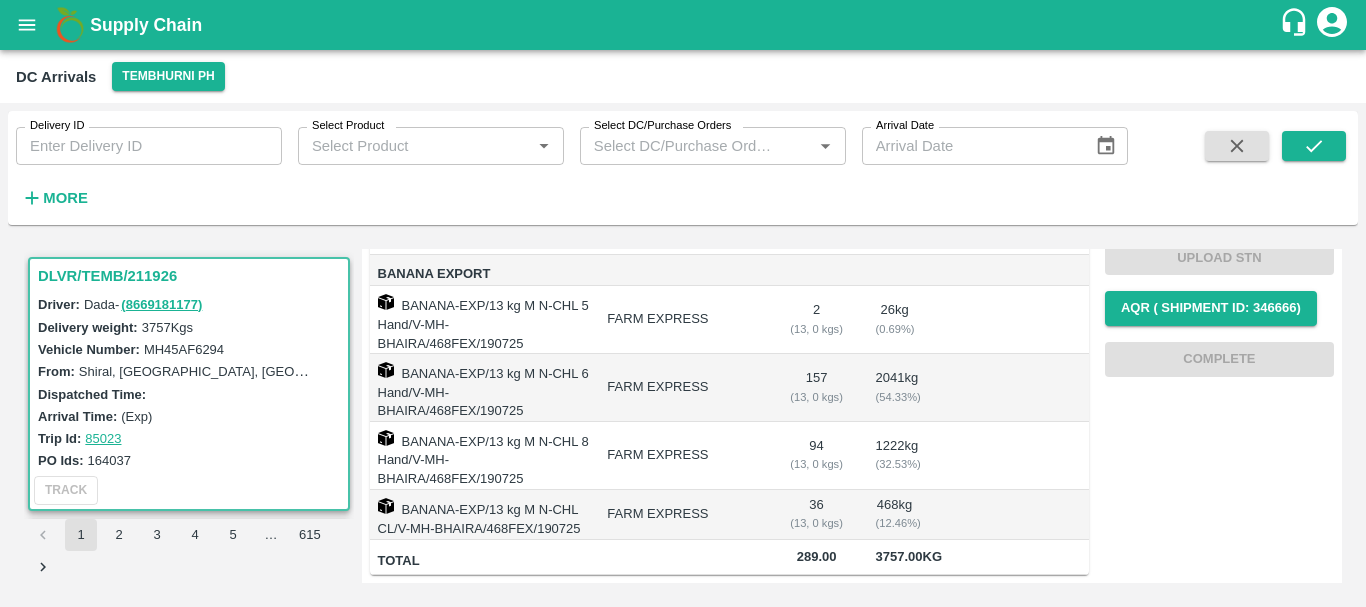 click on "BANANA-EXP/13 kg M N-CHL 8 Hand/V-MH-BHAIRA/468FEX/190725" at bounding box center [481, 456] 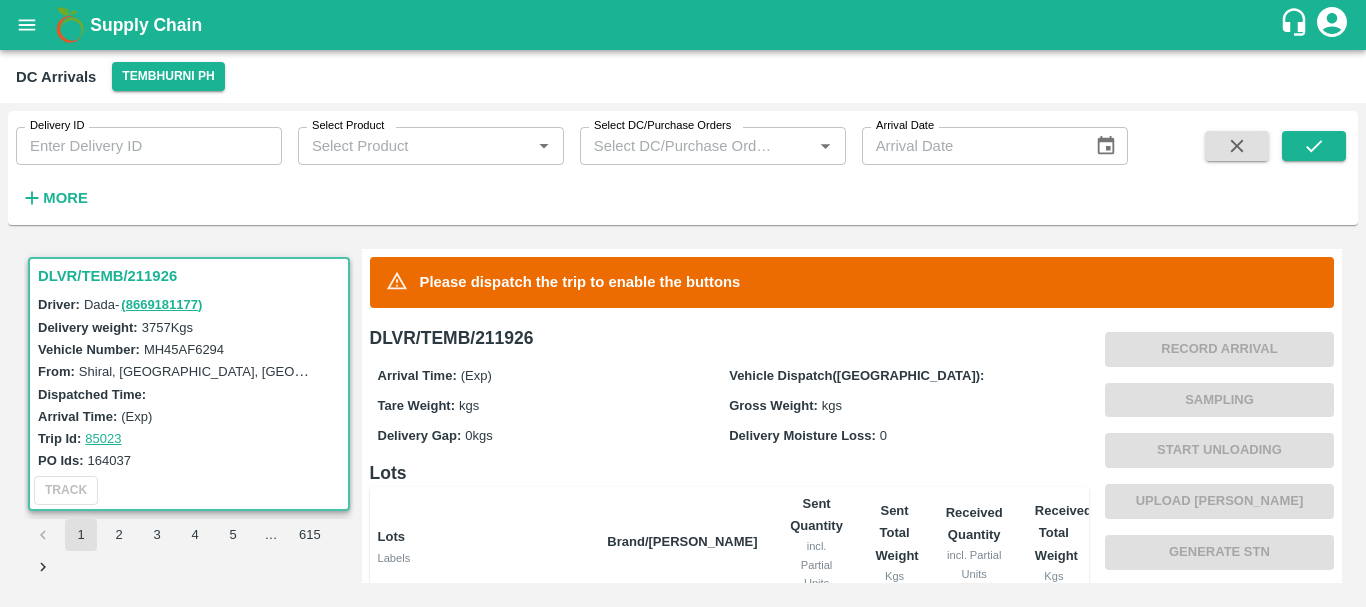 scroll, scrollTop: 364, scrollLeft: 0, axis: vertical 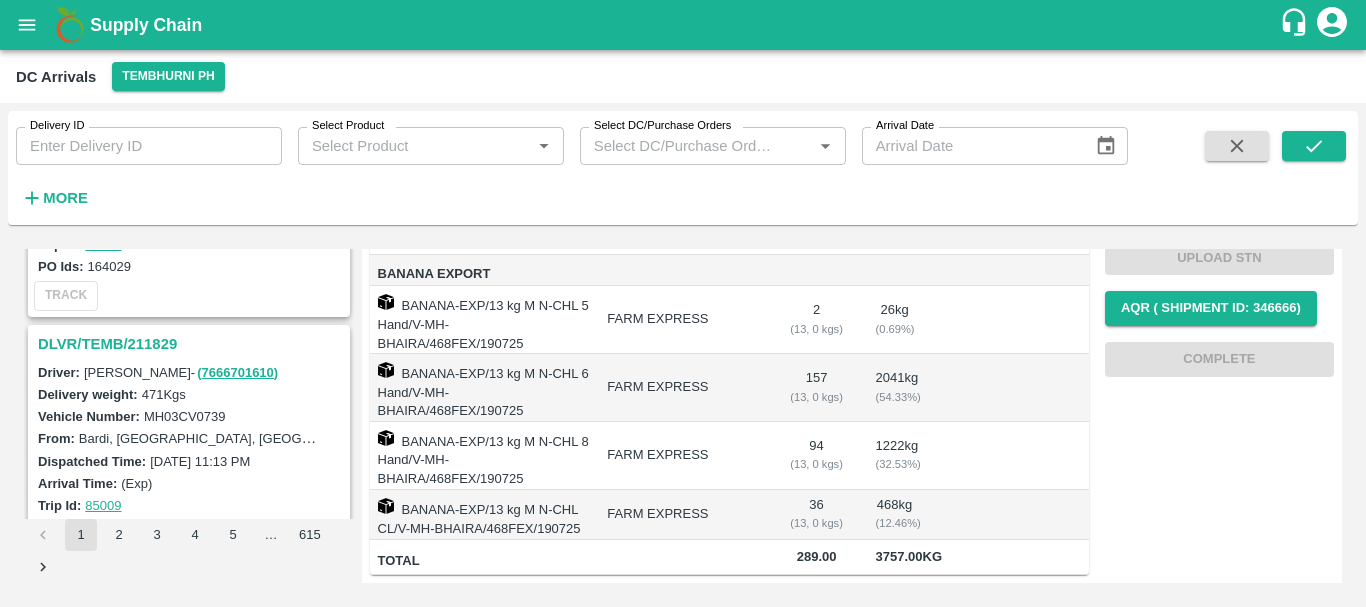 click on "DLVR/TEMB/211829" at bounding box center (192, 344) 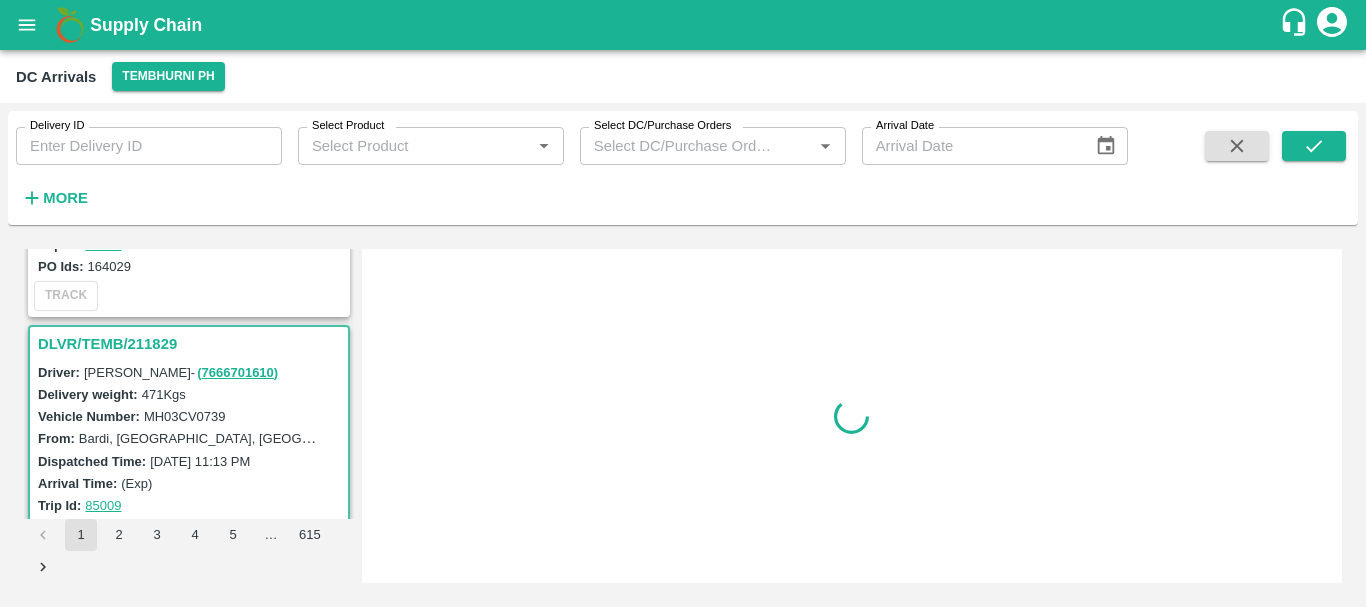 scroll, scrollTop: 0, scrollLeft: 0, axis: both 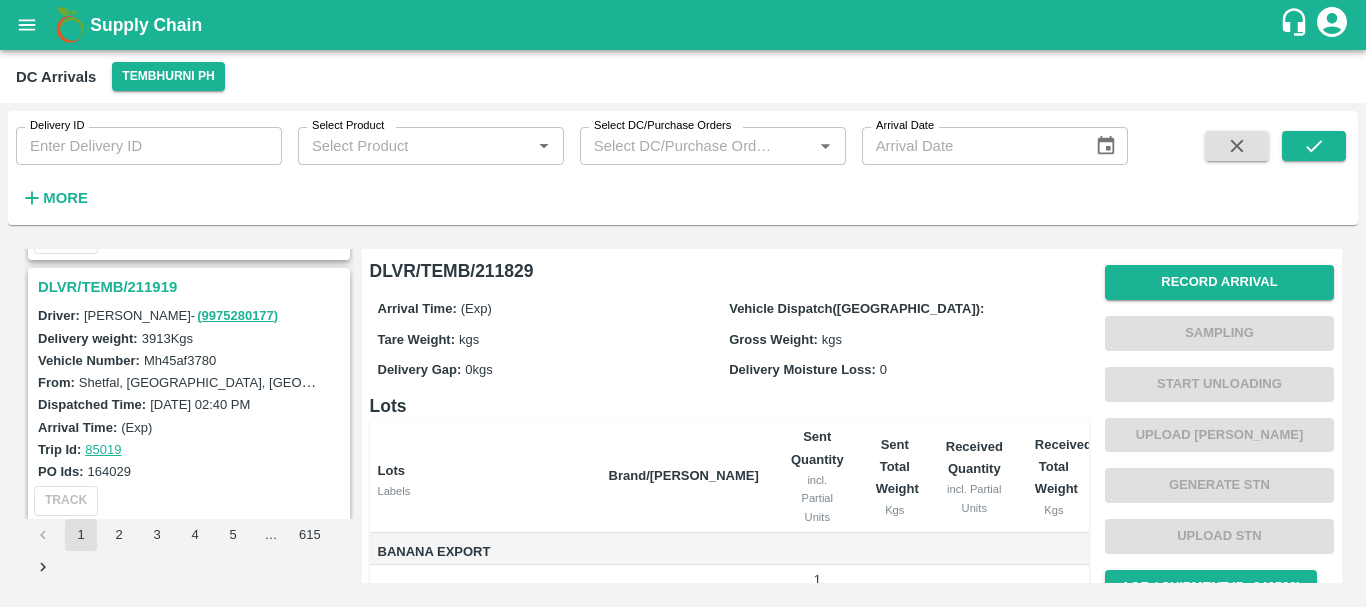 click on "DLVR/TEMB/211919" at bounding box center (192, 287) 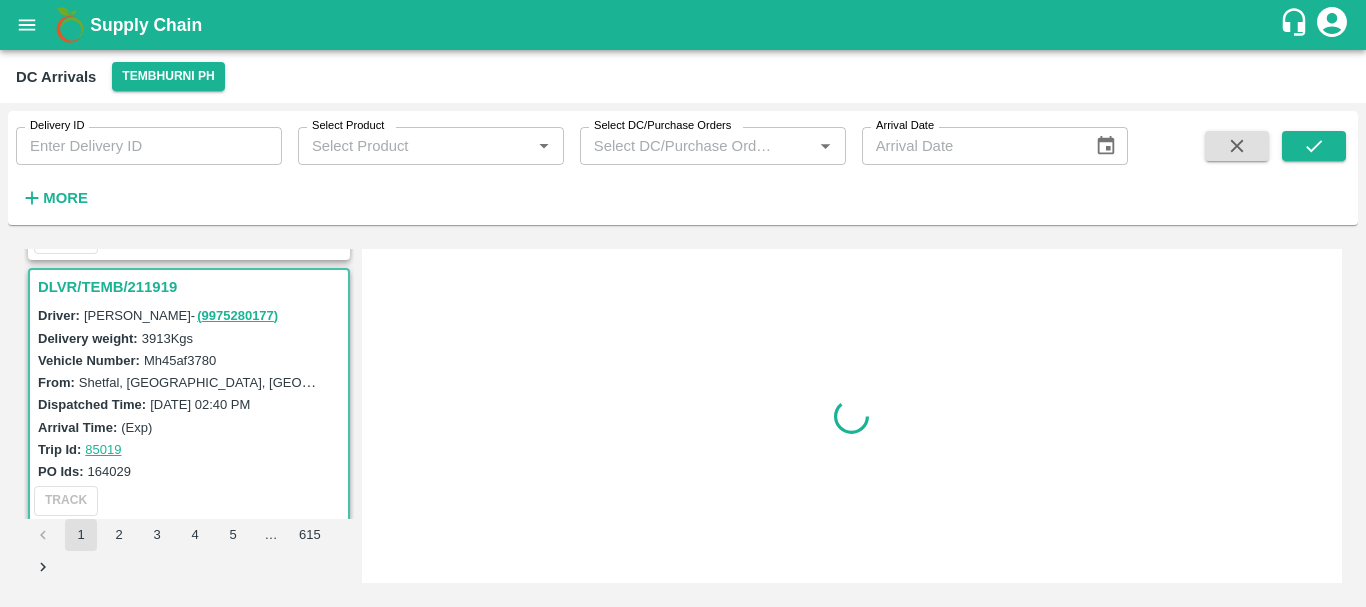 scroll, scrollTop: 531, scrollLeft: 0, axis: vertical 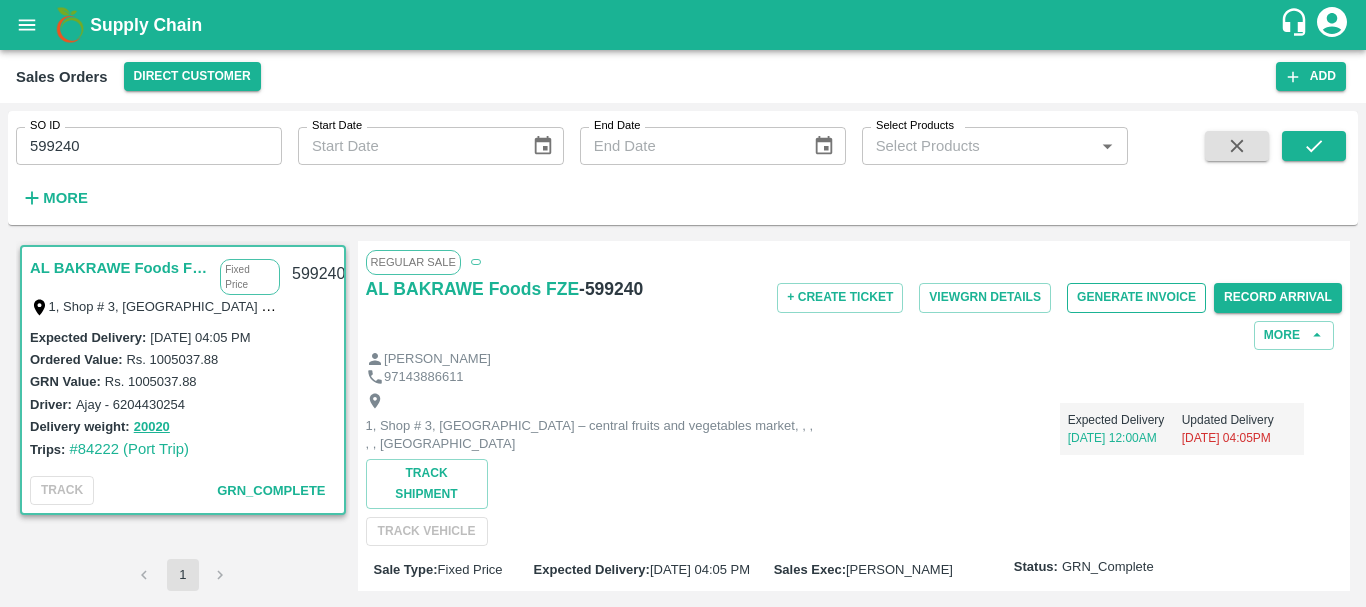 click on "Generate Invoice" at bounding box center (1136, 297) 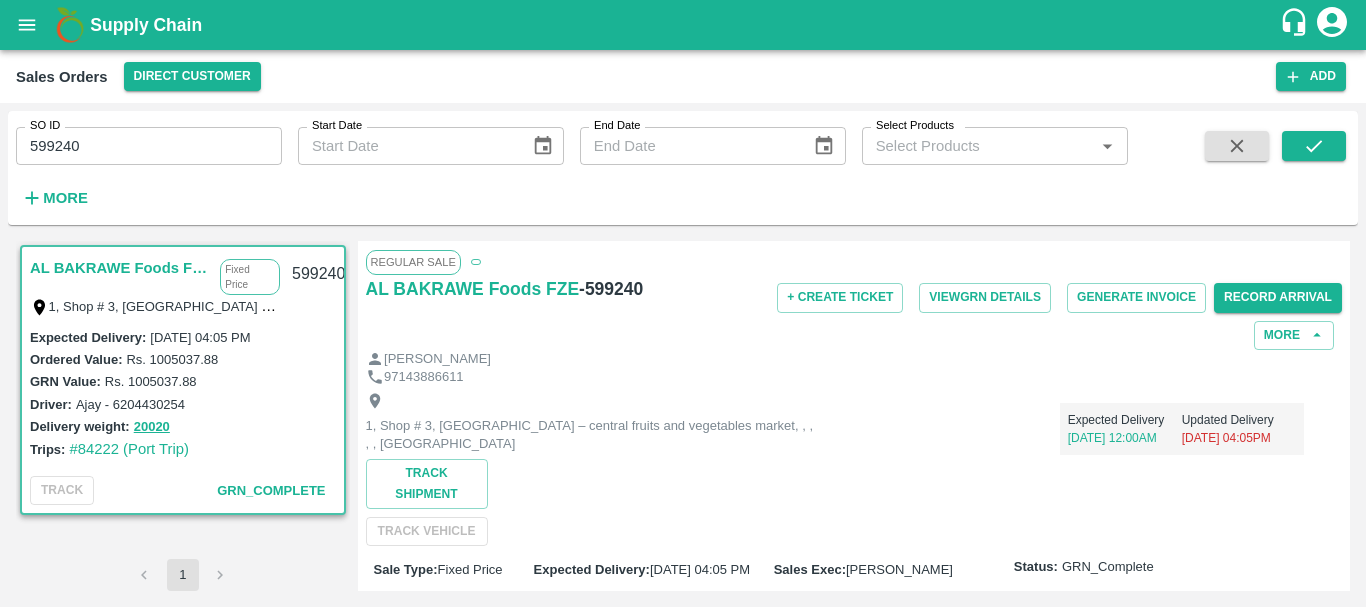 type 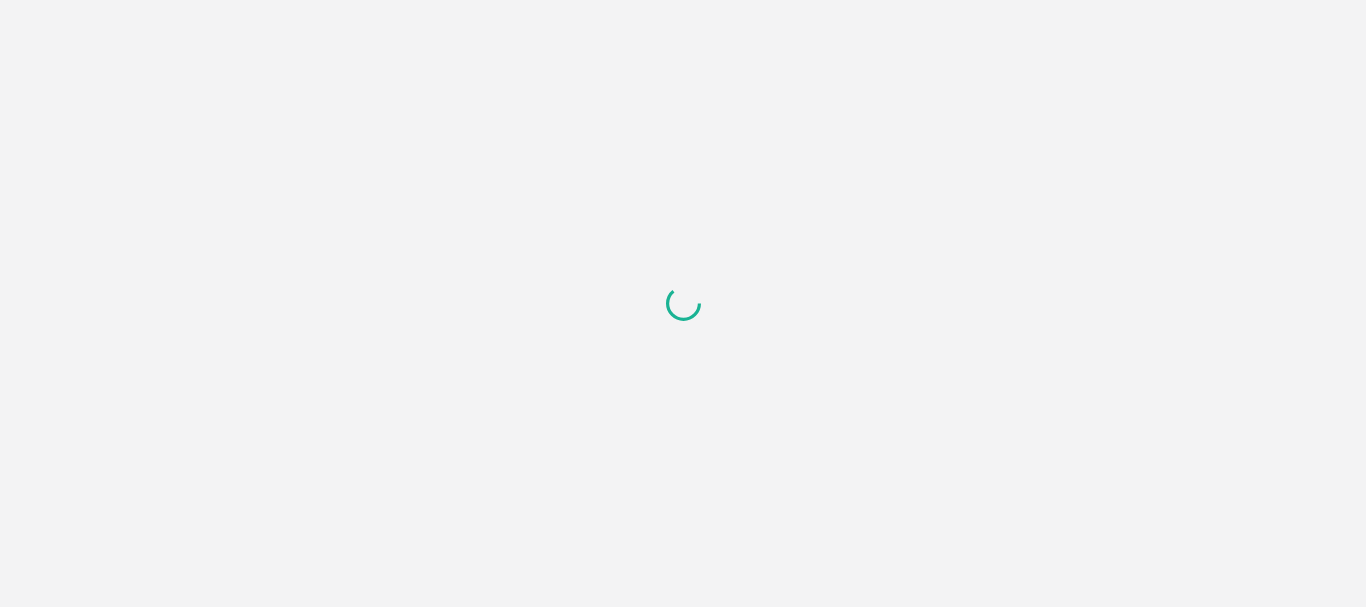 scroll, scrollTop: 0, scrollLeft: 0, axis: both 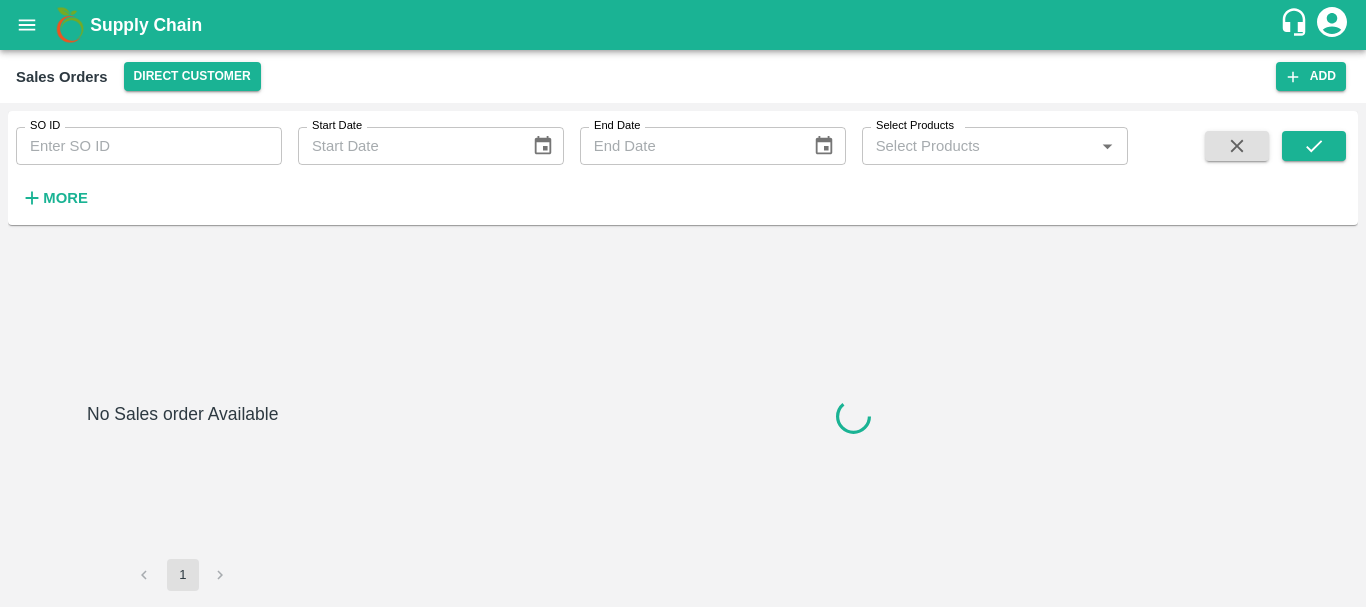 type on "599241" 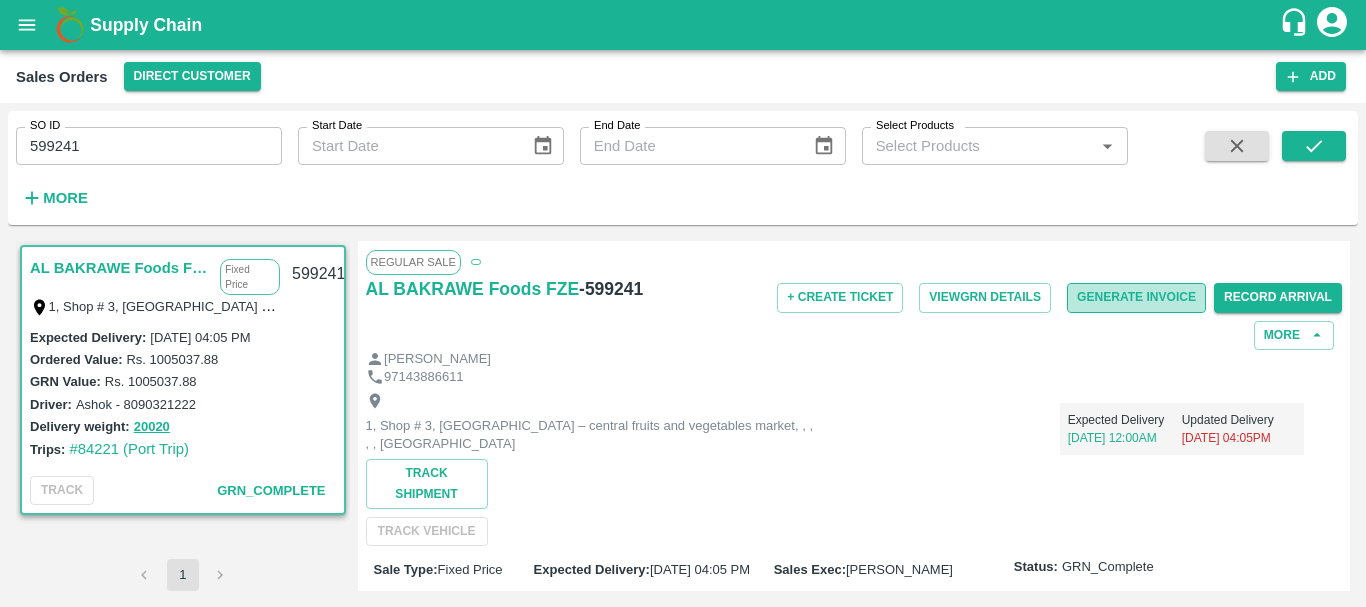 click on "Generate Invoice" at bounding box center [1136, 297] 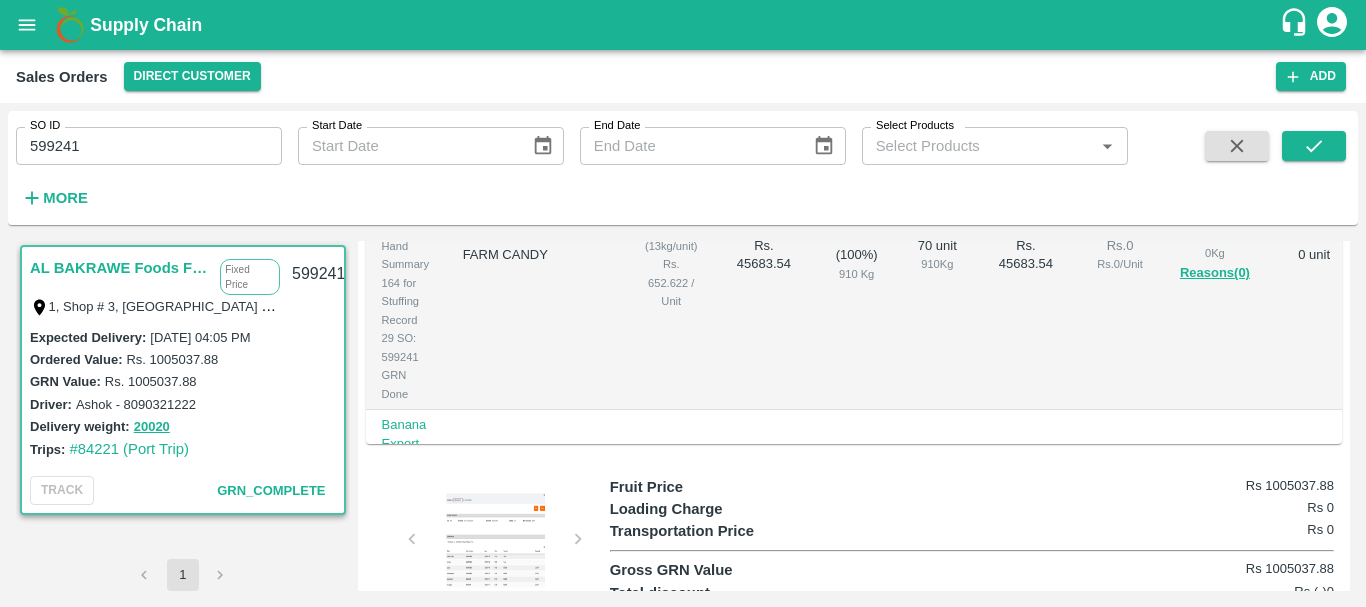 scroll, scrollTop: 744, scrollLeft: 0, axis: vertical 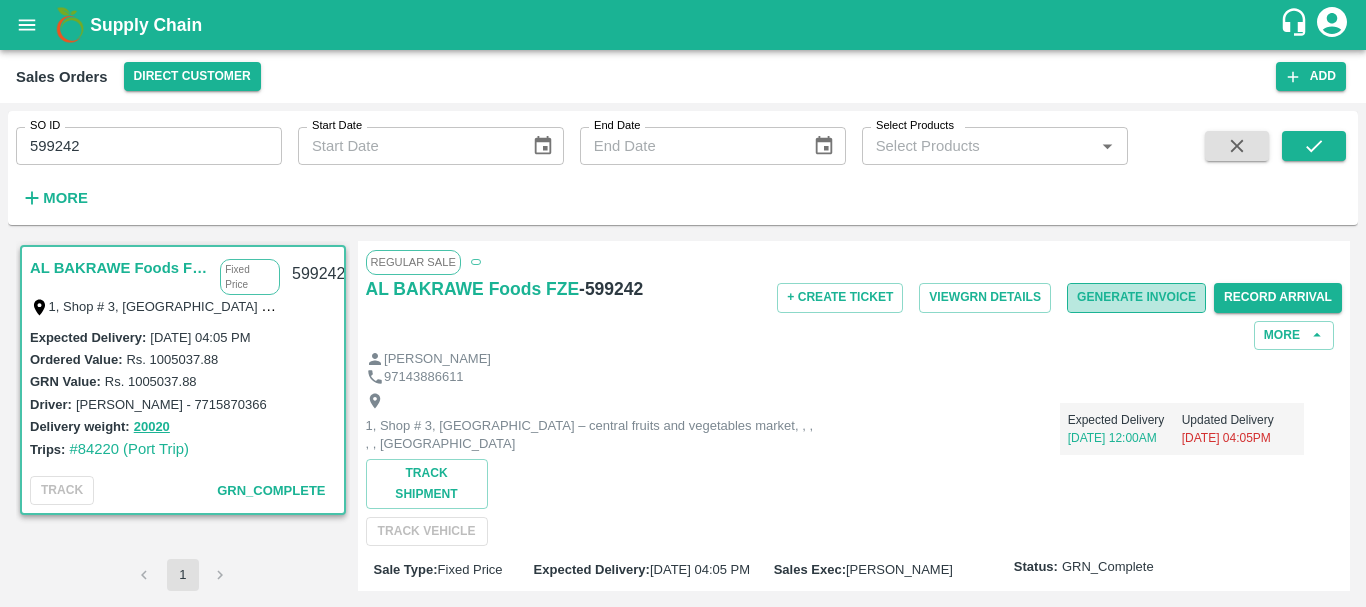 click on "Generate Invoice" at bounding box center [1136, 297] 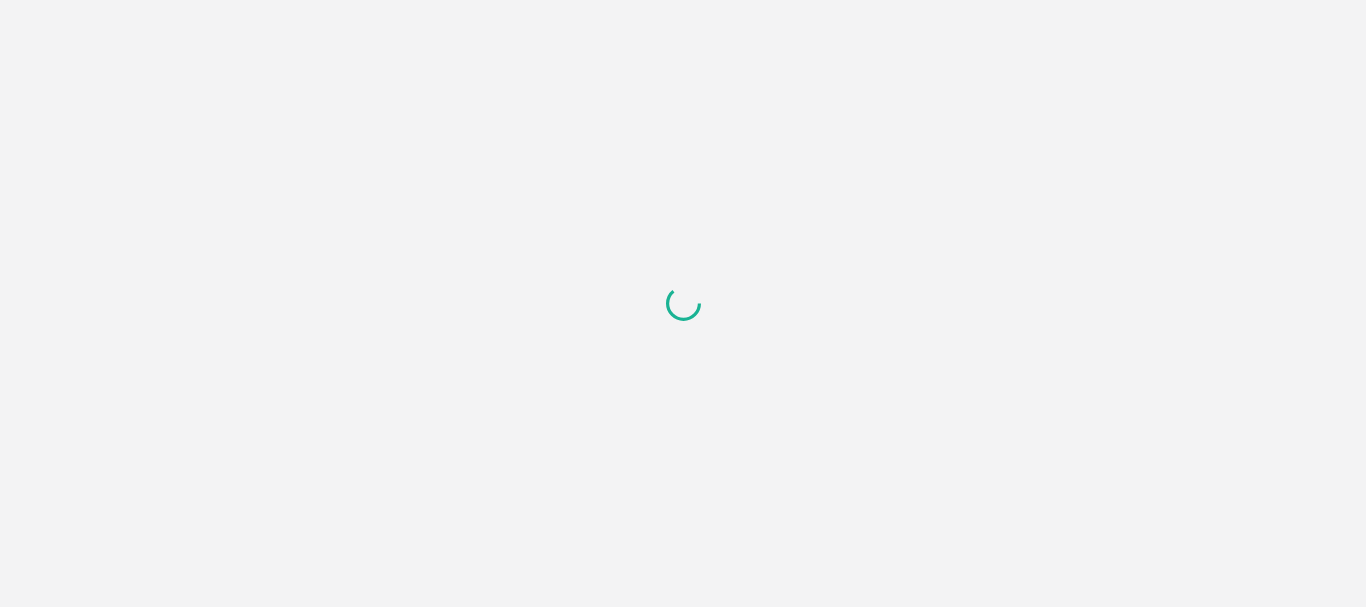 scroll, scrollTop: 0, scrollLeft: 0, axis: both 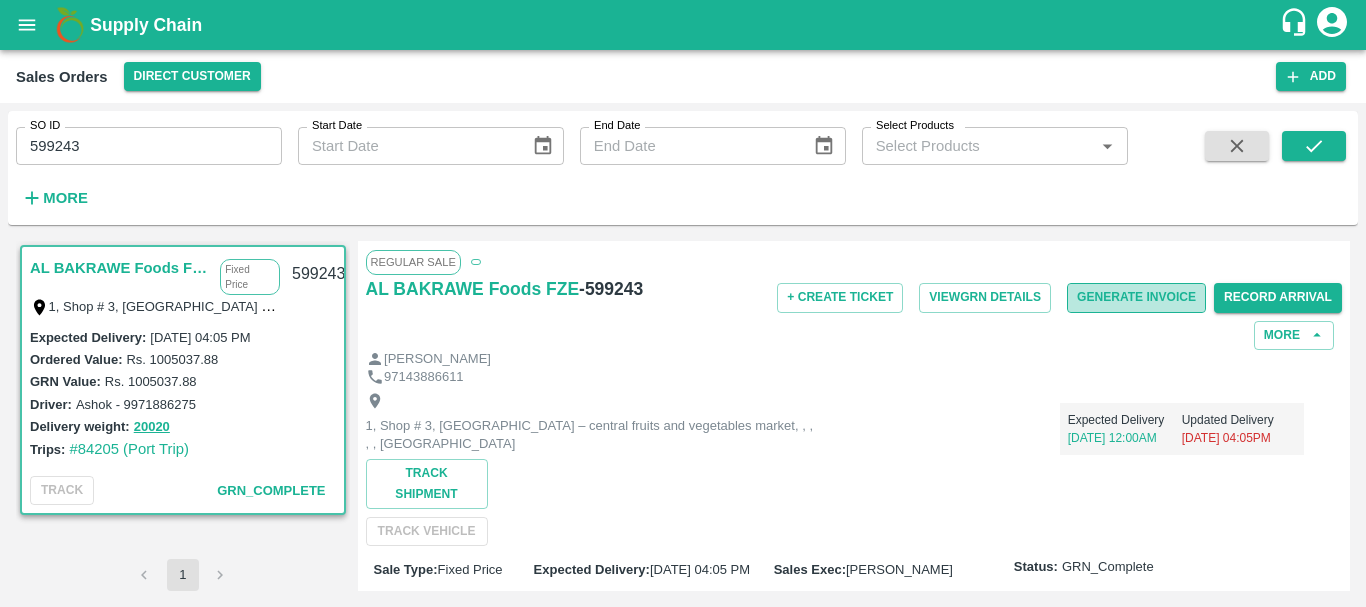 click on "Generate Invoice" at bounding box center [1136, 297] 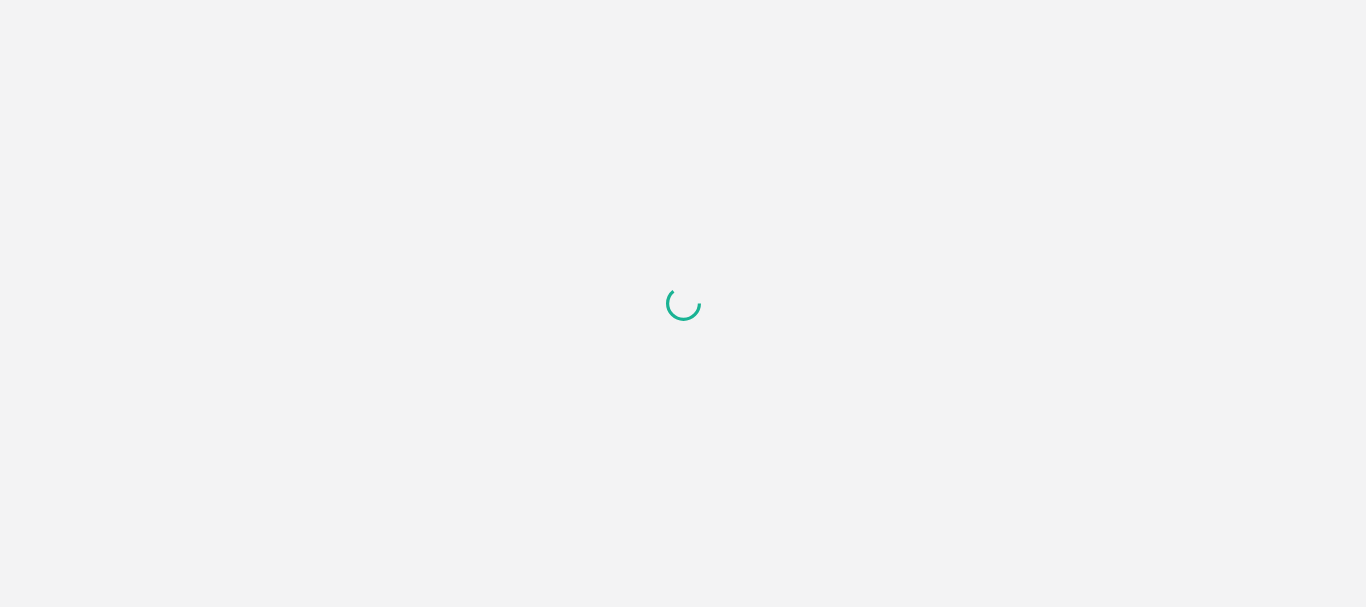 scroll, scrollTop: 0, scrollLeft: 0, axis: both 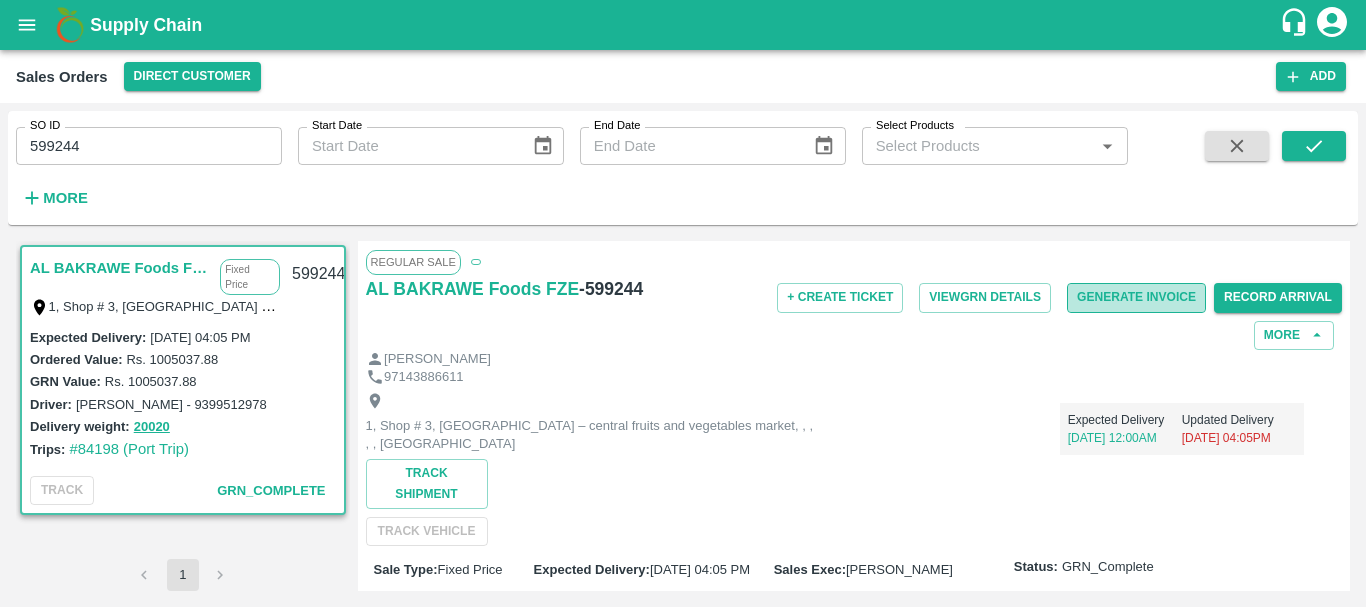 click on "Generate Invoice" at bounding box center (1136, 297) 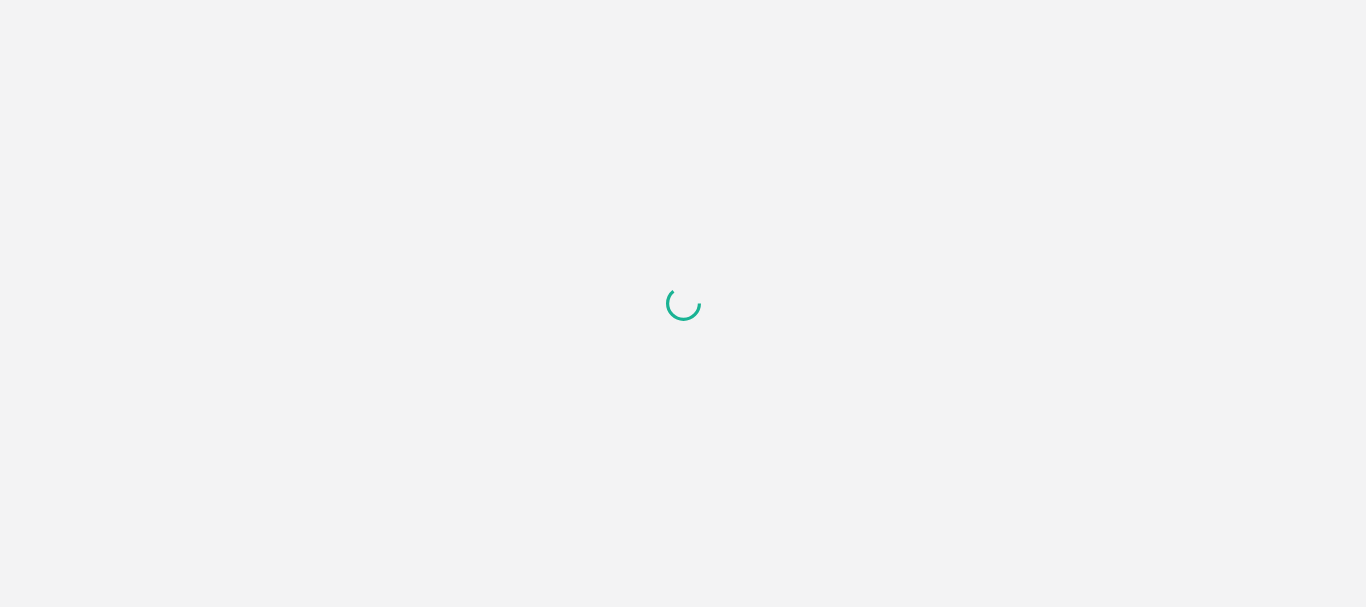 scroll, scrollTop: 0, scrollLeft: 0, axis: both 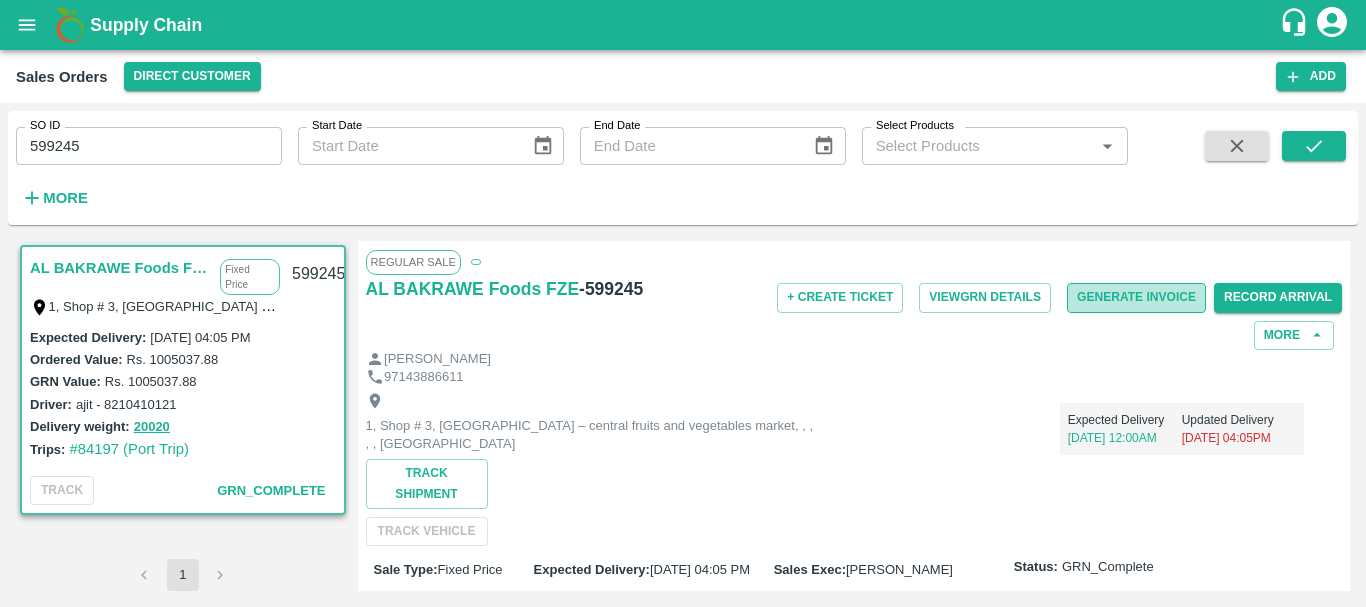 click on "Generate Invoice" at bounding box center (1136, 297) 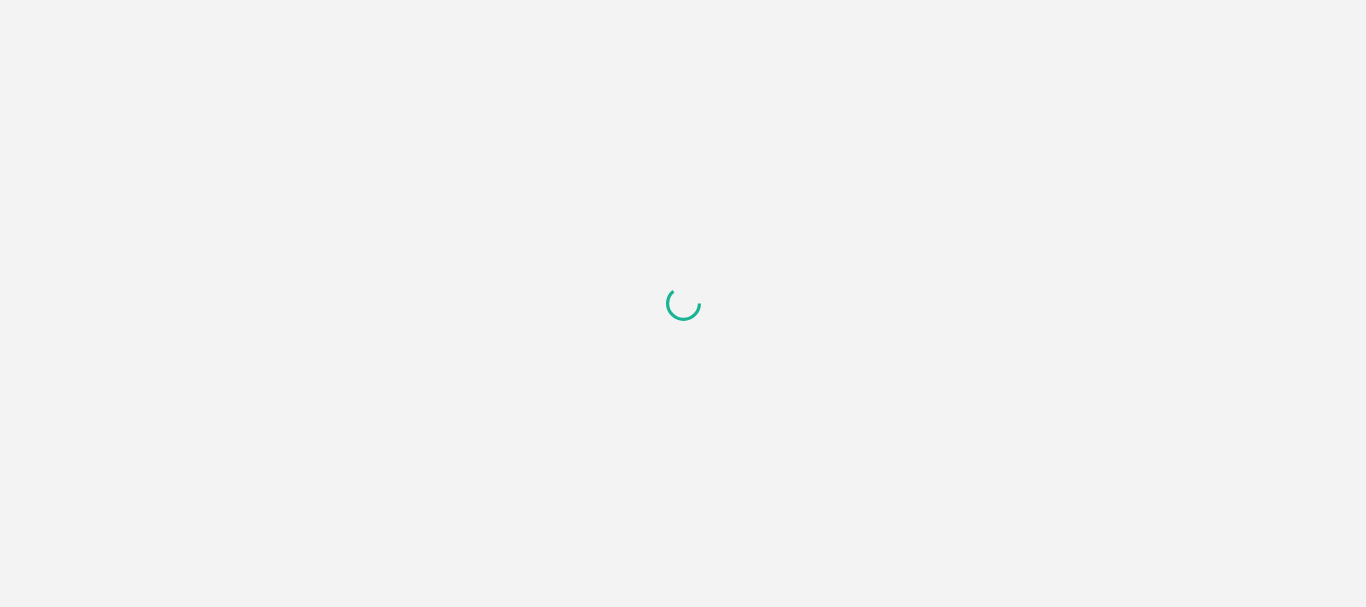 scroll, scrollTop: 0, scrollLeft: 0, axis: both 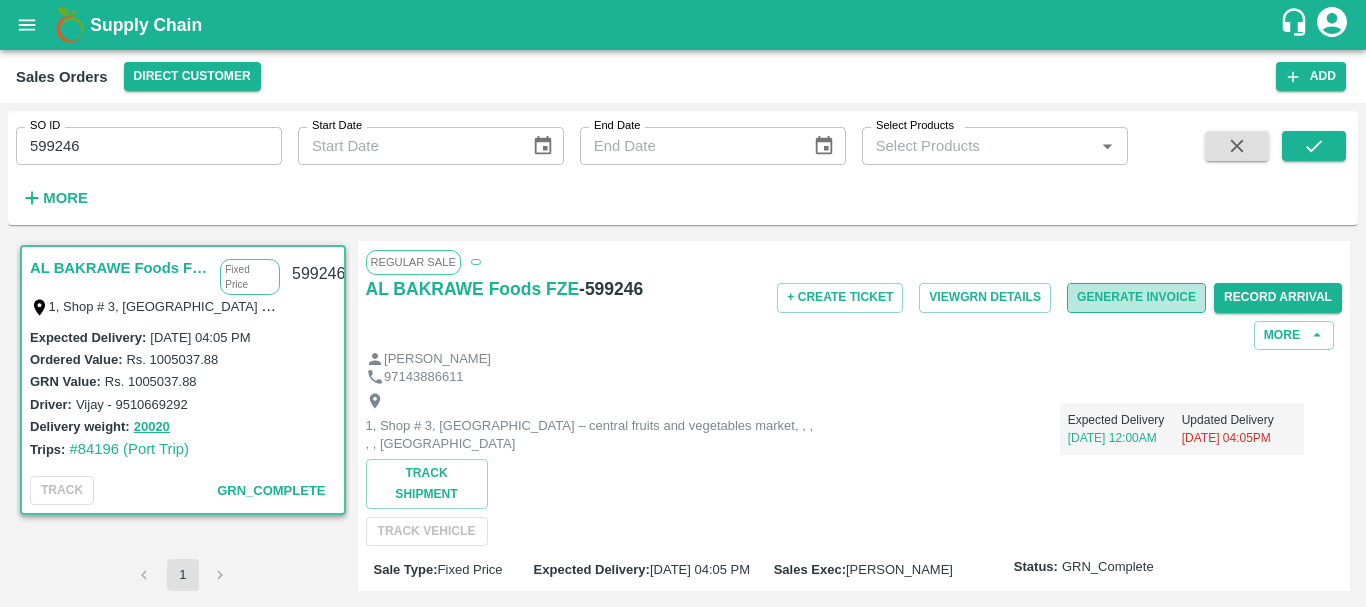 click on "Generate Invoice" at bounding box center [1136, 297] 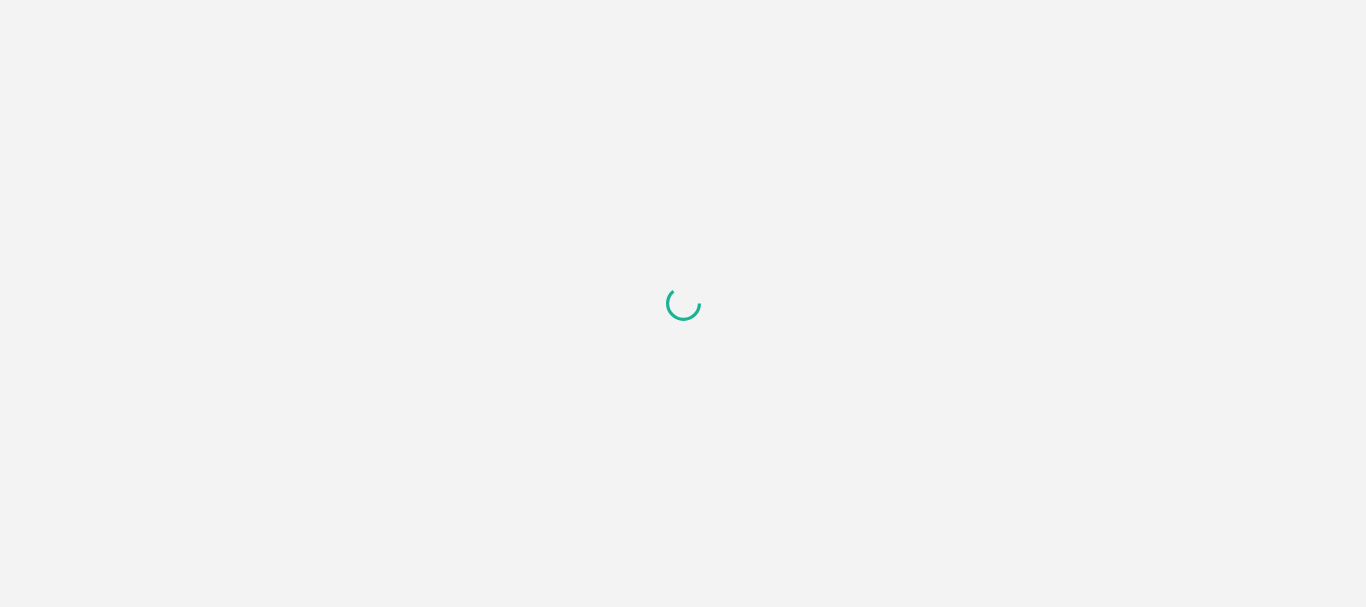 scroll, scrollTop: 0, scrollLeft: 0, axis: both 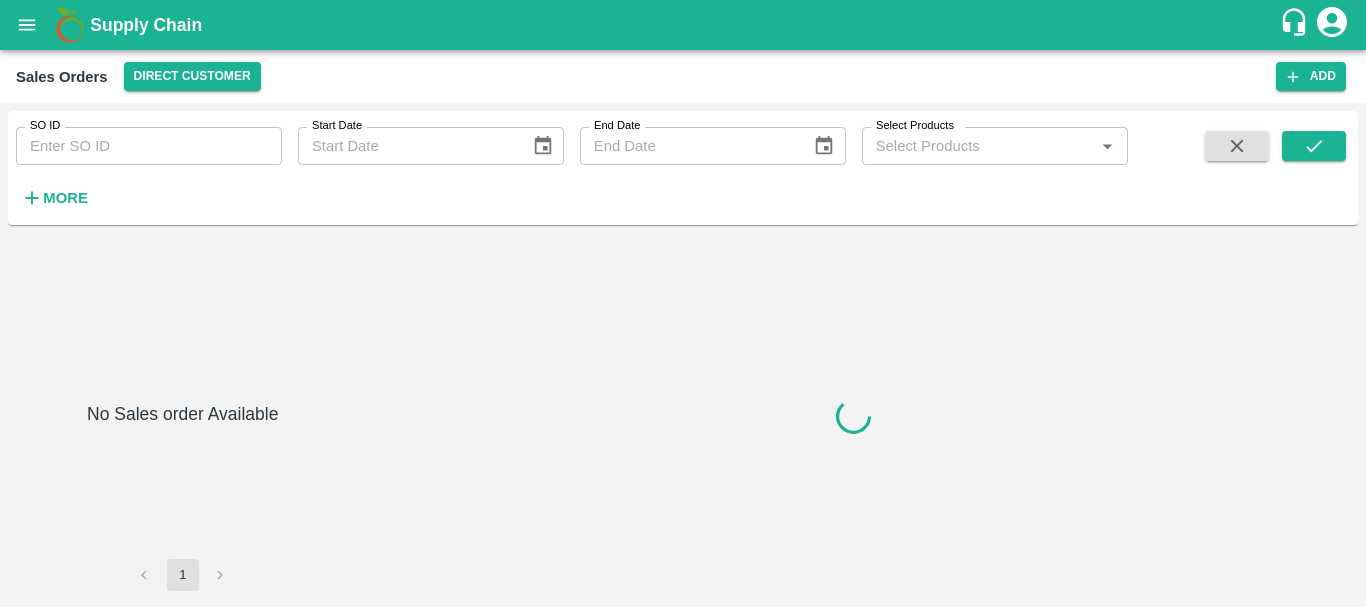 type on "599247" 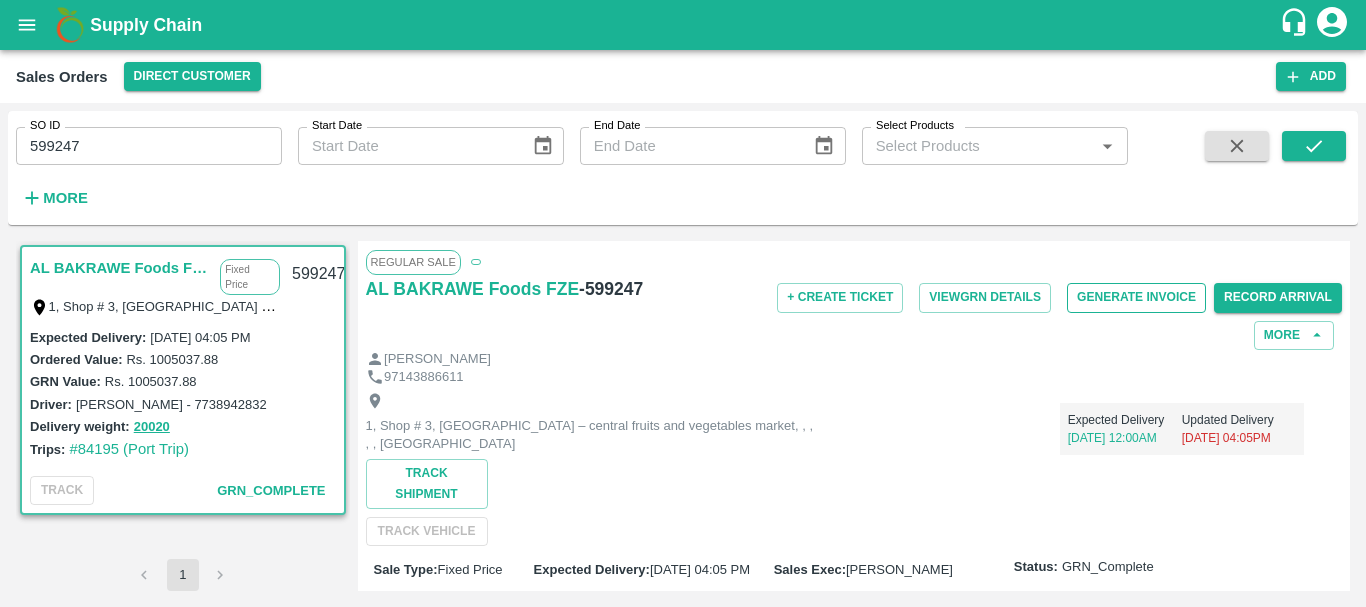 click on "Generate Invoice" at bounding box center [1136, 297] 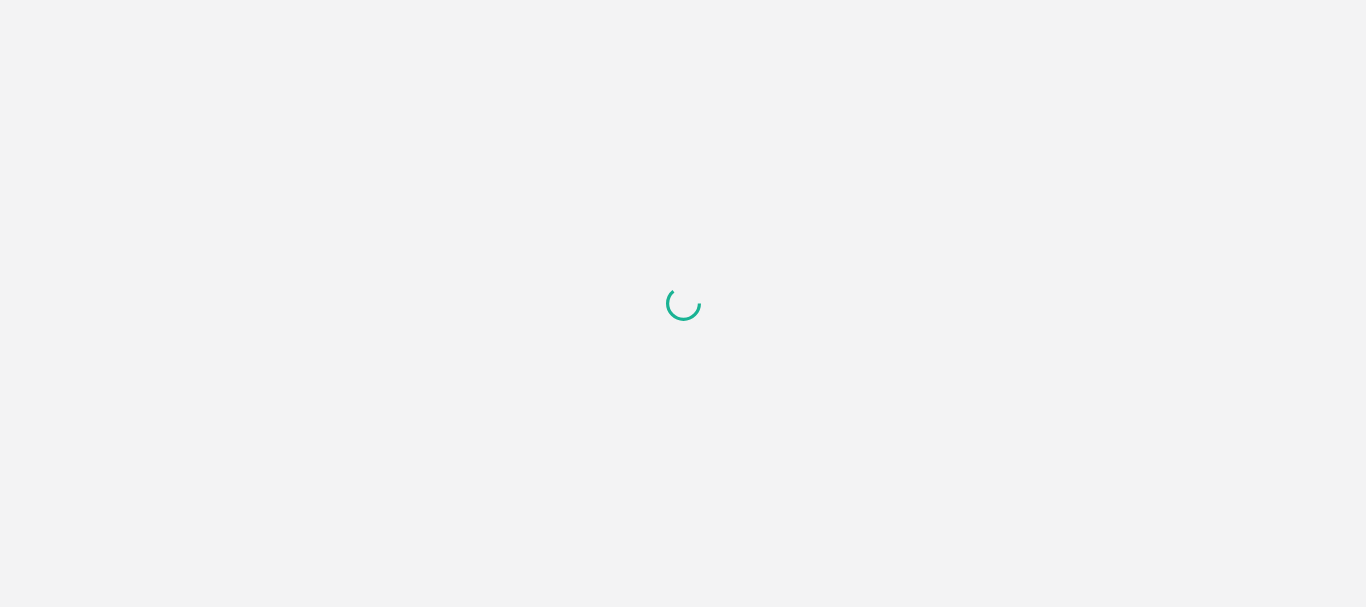 scroll, scrollTop: 0, scrollLeft: 0, axis: both 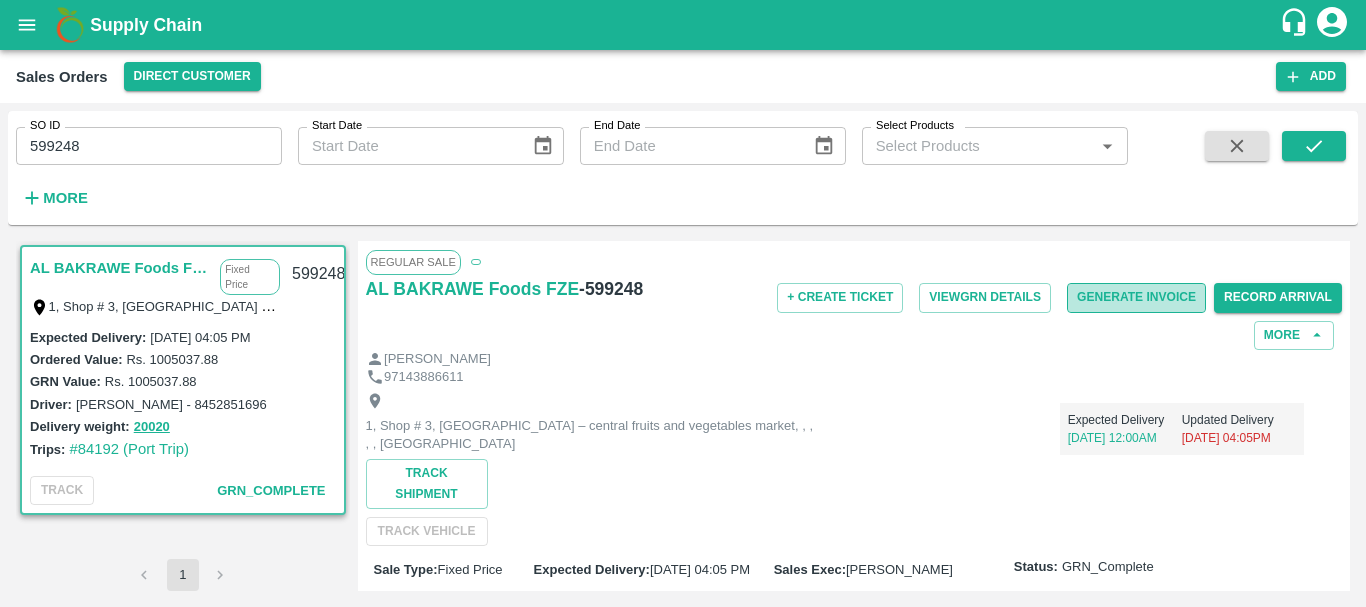 click on "Generate Invoice" at bounding box center [1136, 297] 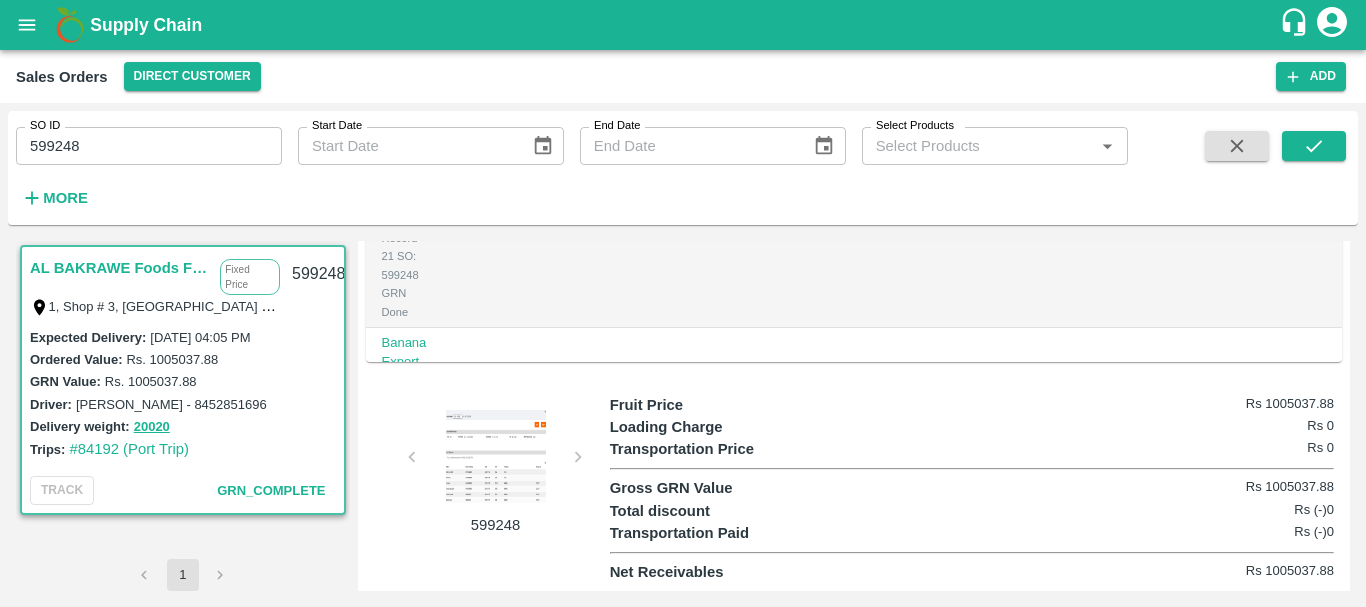 scroll, scrollTop: 0, scrollLeft: 0, axis: both 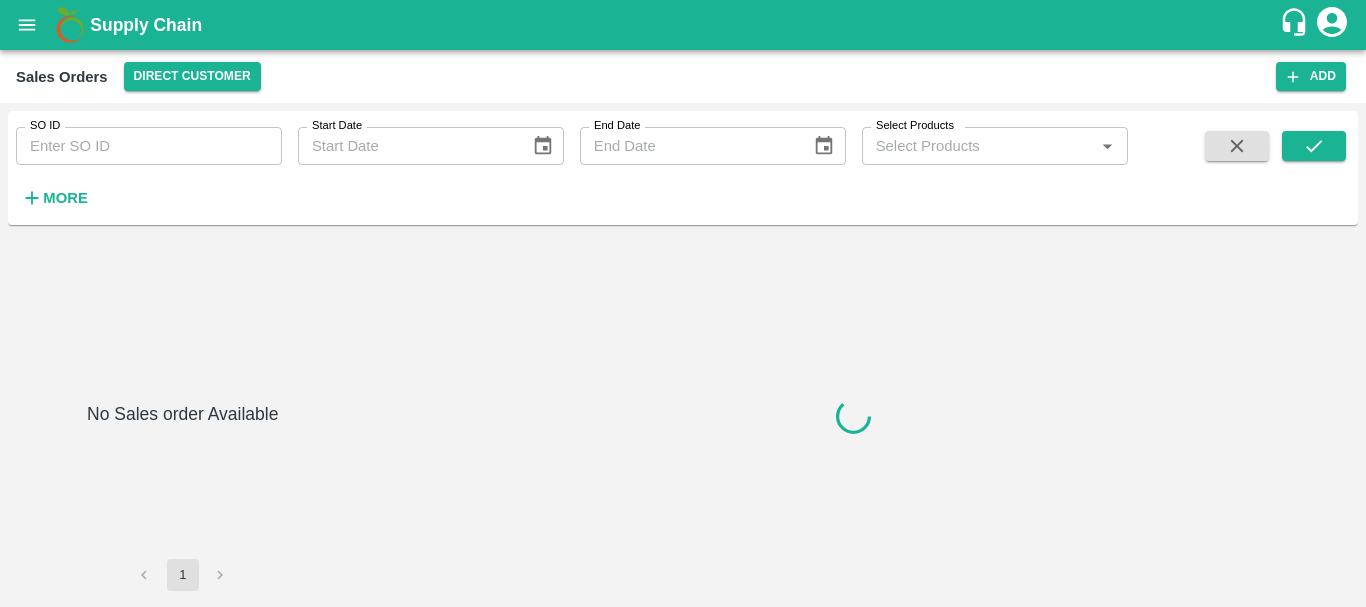 type on "599248" 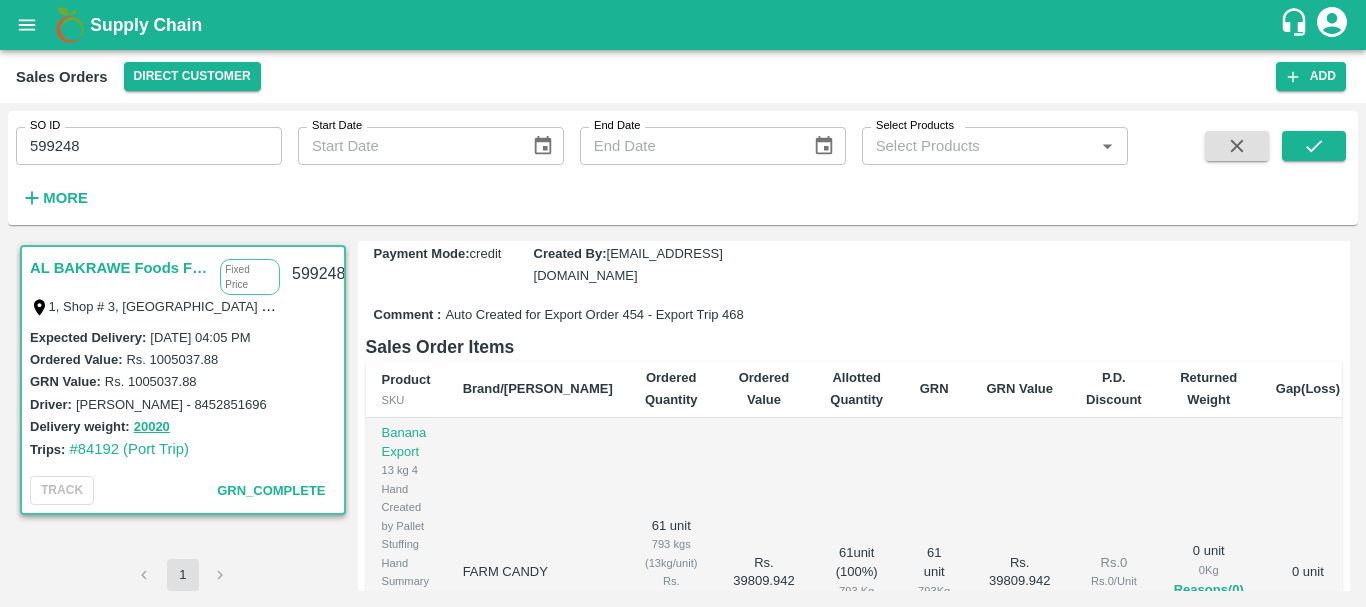 scroll, scrollTop: 0, scrollLeft: 0, axis: both 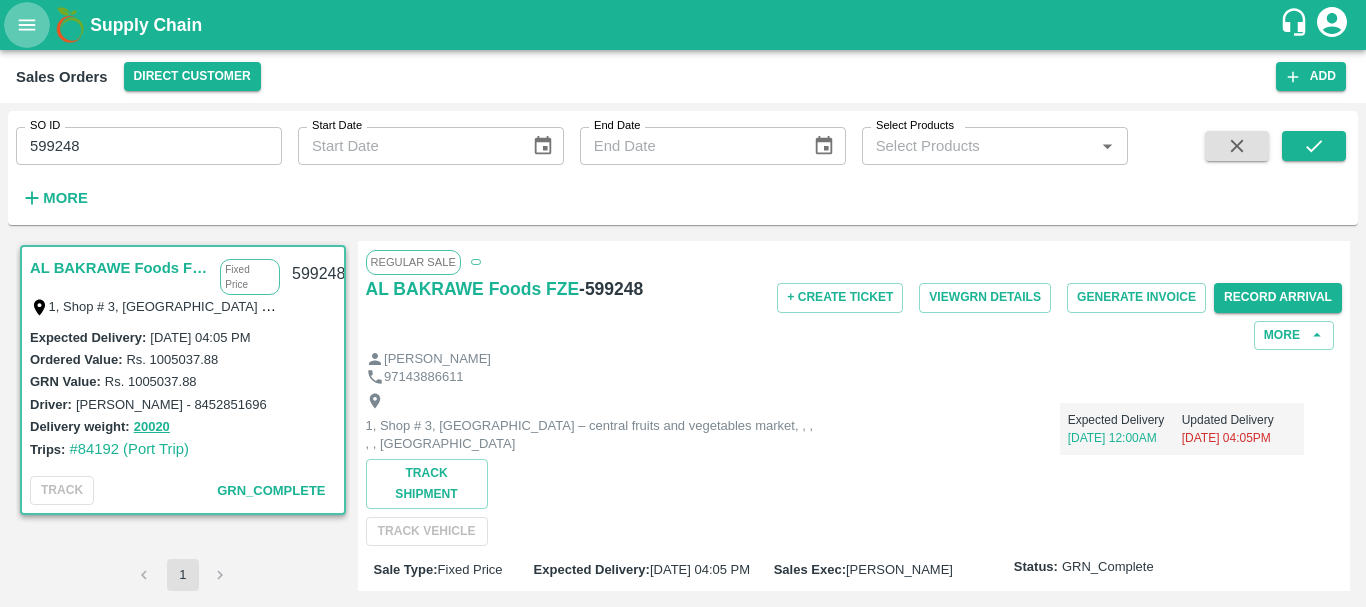 click 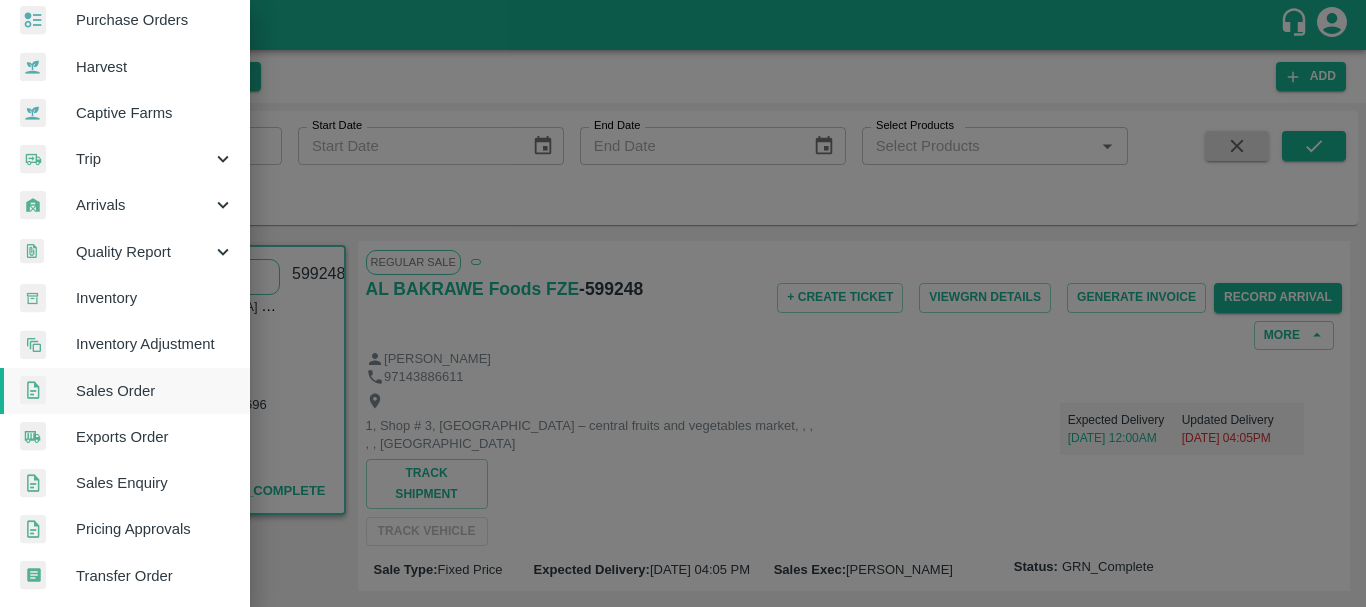 scroll, scrollTop: 109, scrollLeft: 0, axis: vertical 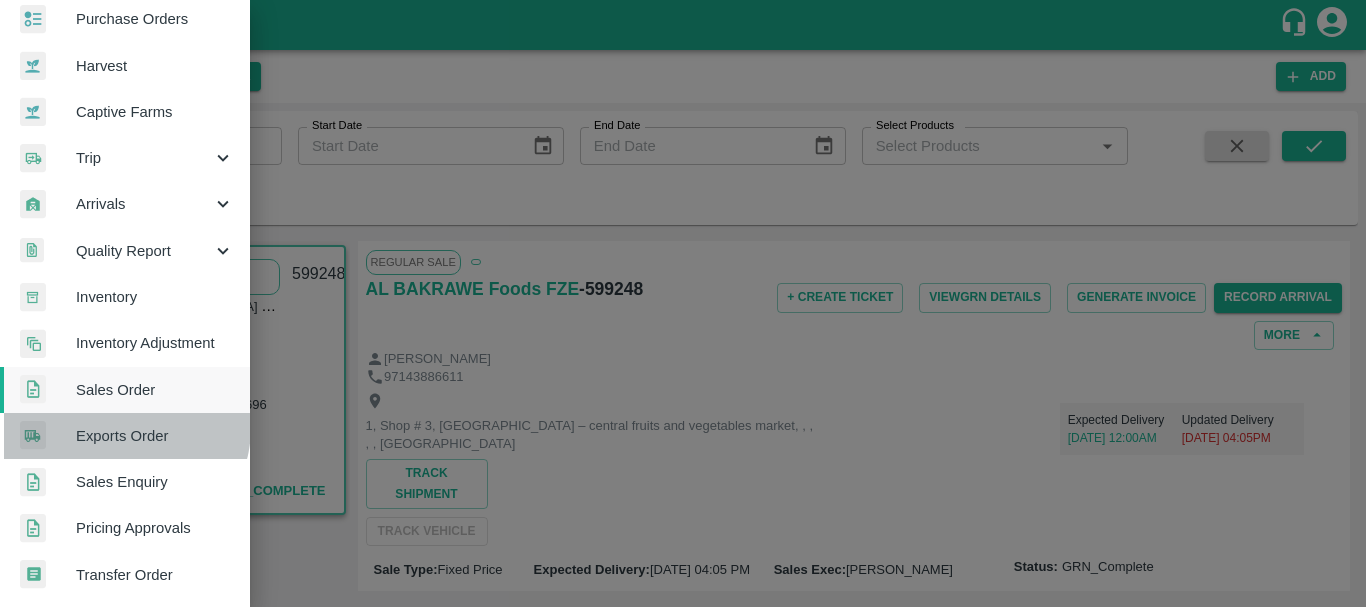 click on "Exports Order" at bounding box center [155, 436] 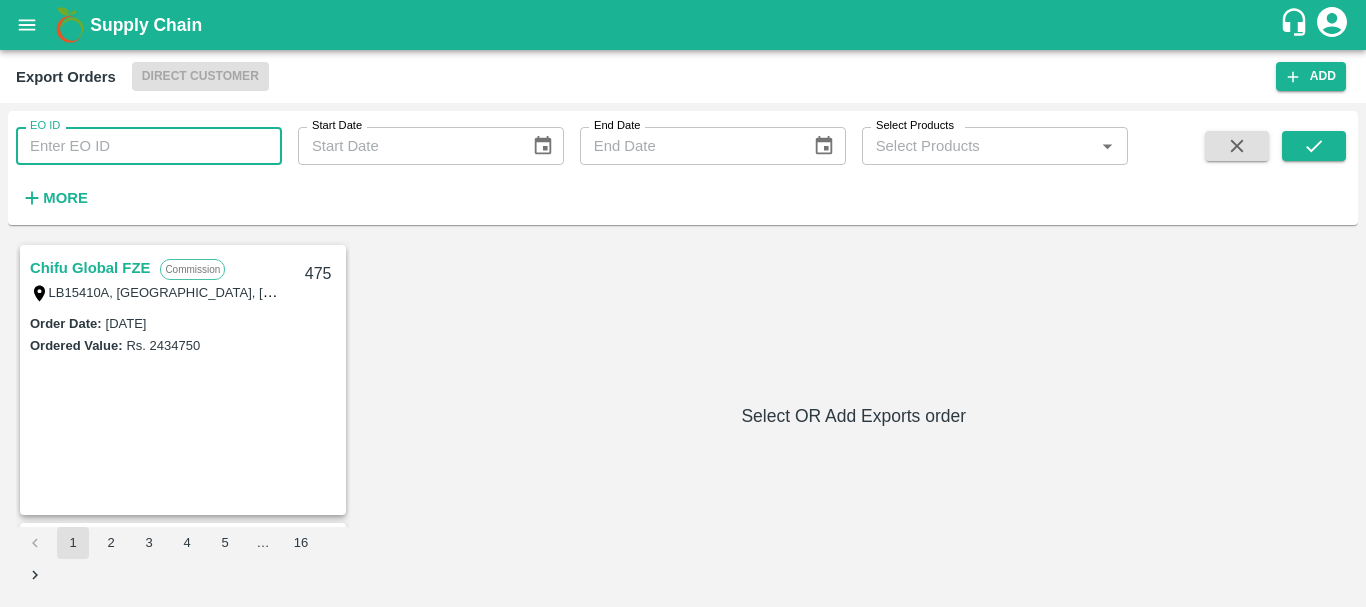 click on "EO ID" at bounding box center (149, 146) 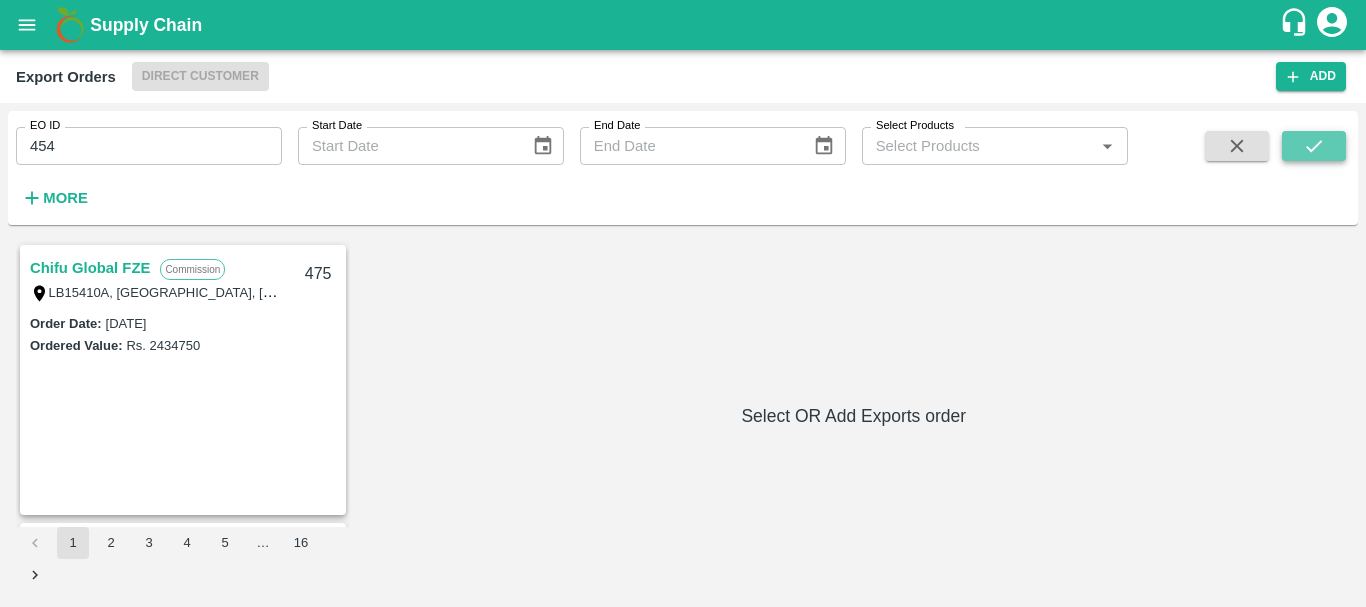 click 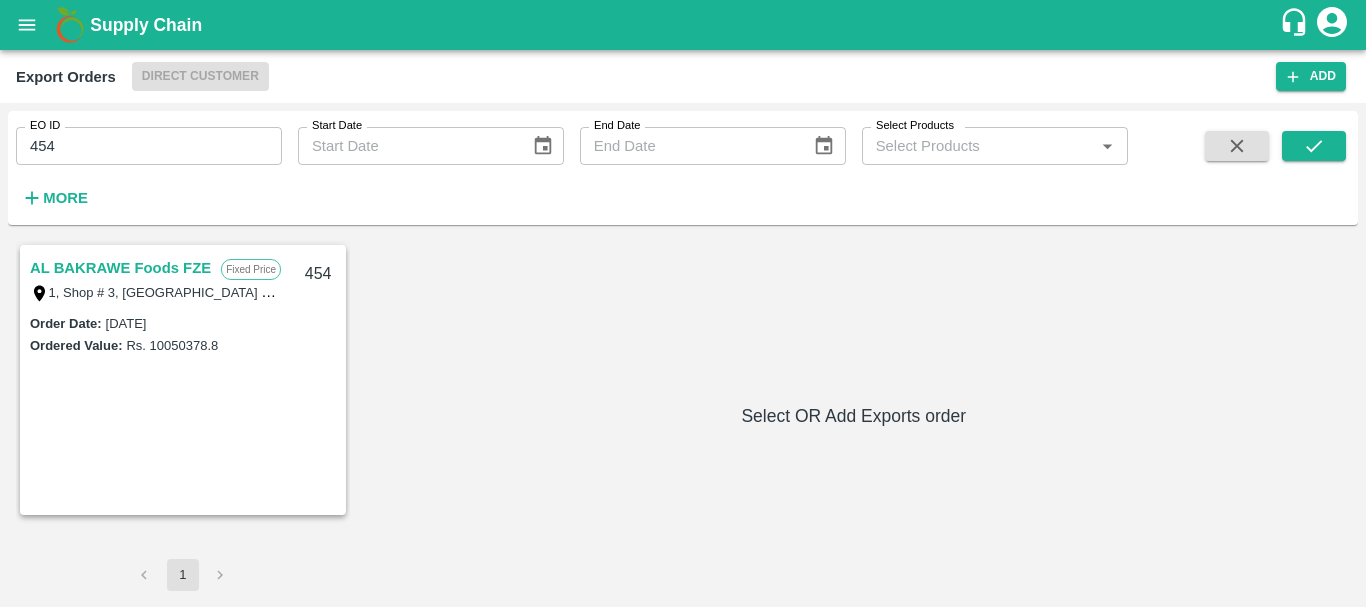 click on "AL BAKRAWE Foods FZE" at bounding box center [120, 268] 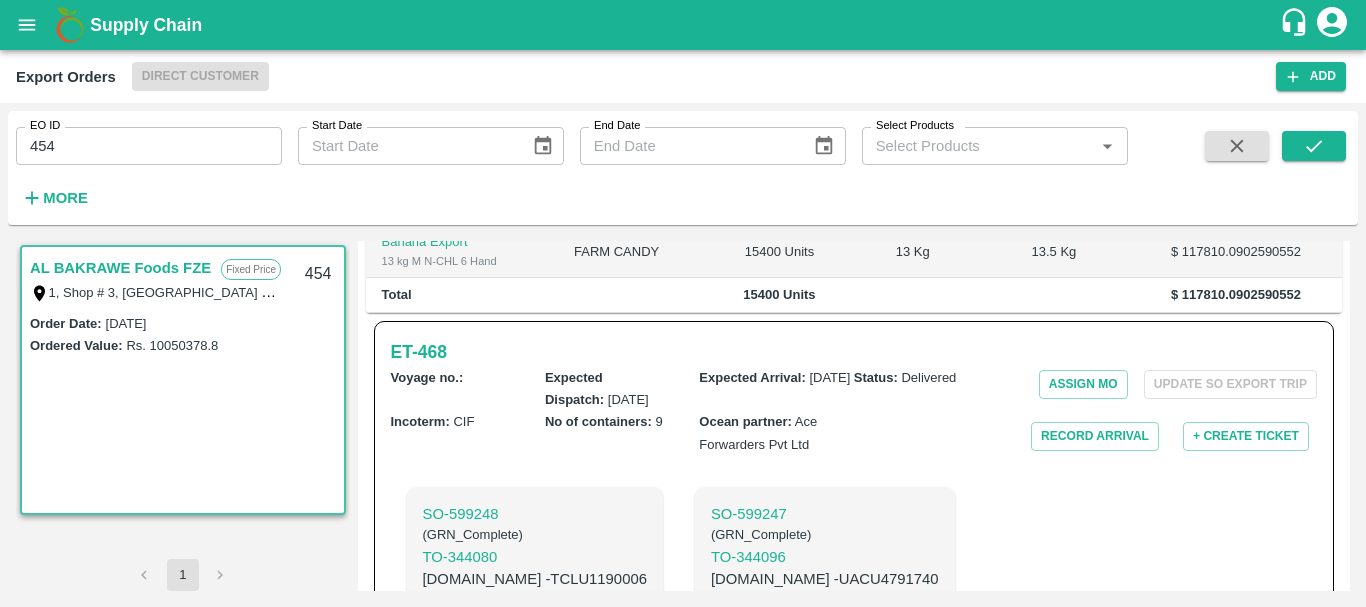 scroll, scrollTop: 462, scrollLeft: 0, axis: vertical 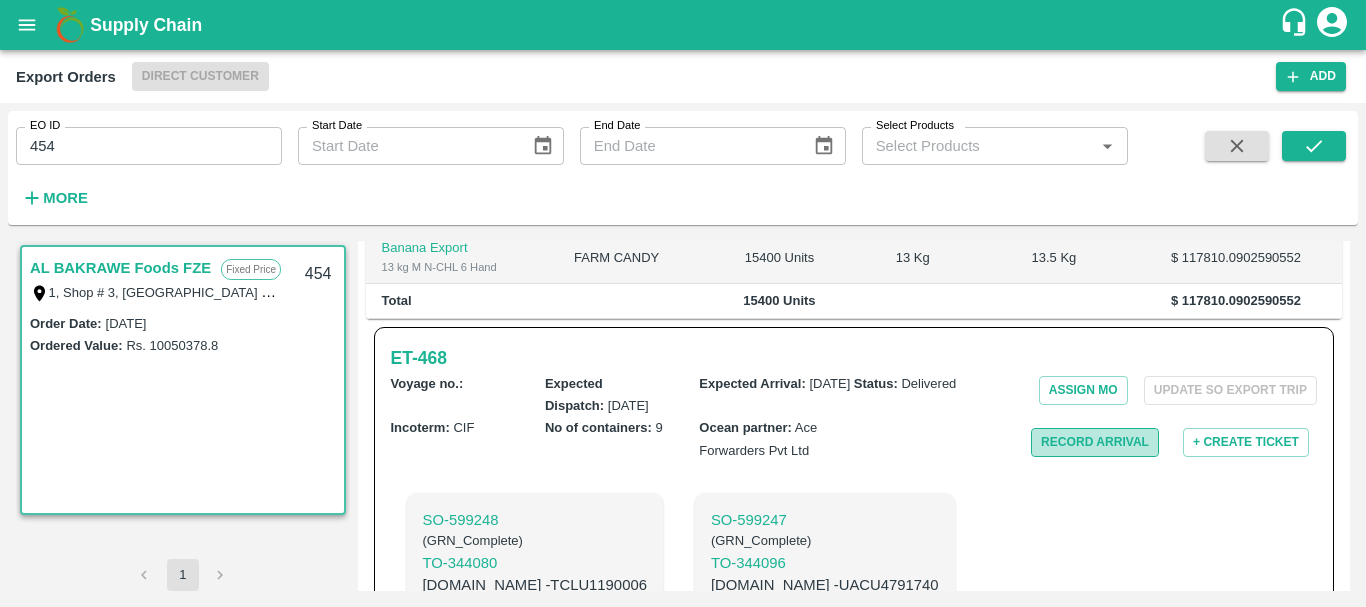 click on "Record Arrival" at bounding box center (1095, 442) 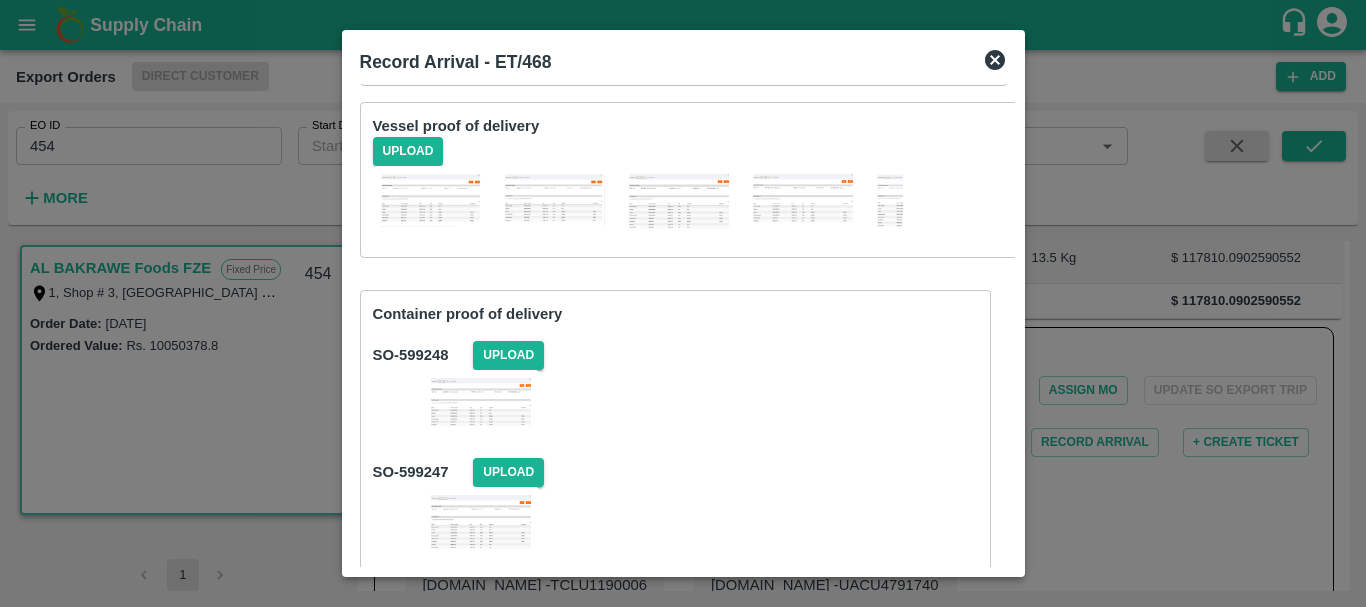scroll, scrollTop: 86, scrollLeft: 0, axis: vertical 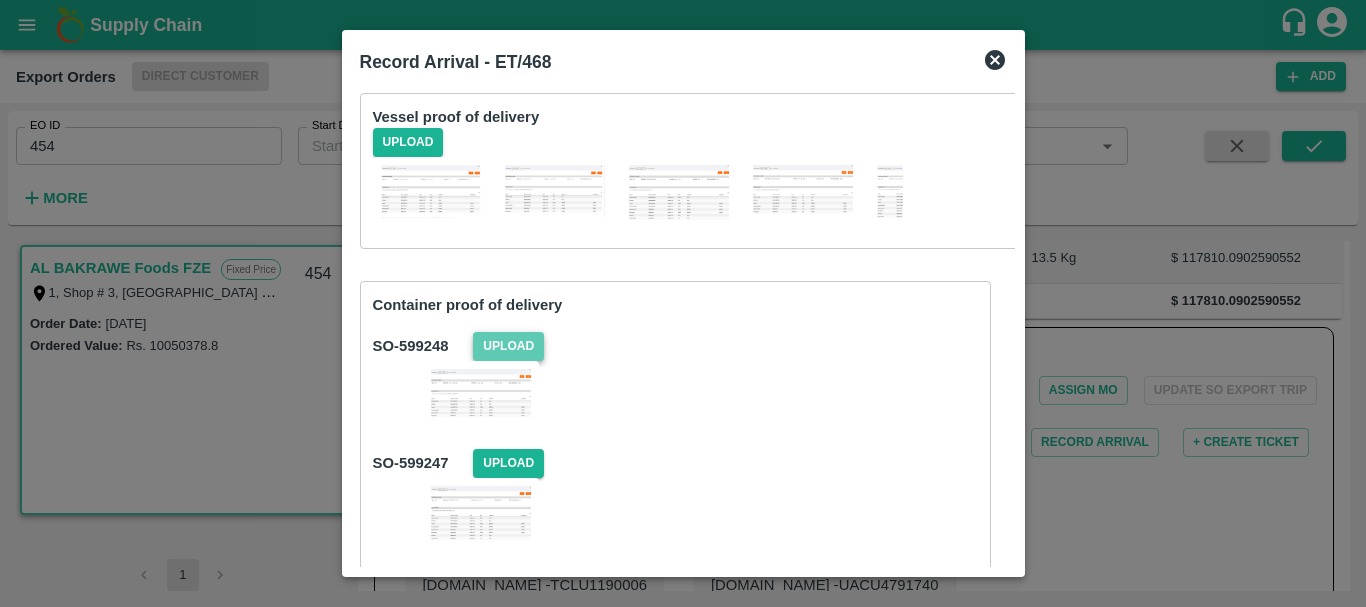 click on "Upload" at bounding box center [508, 346] 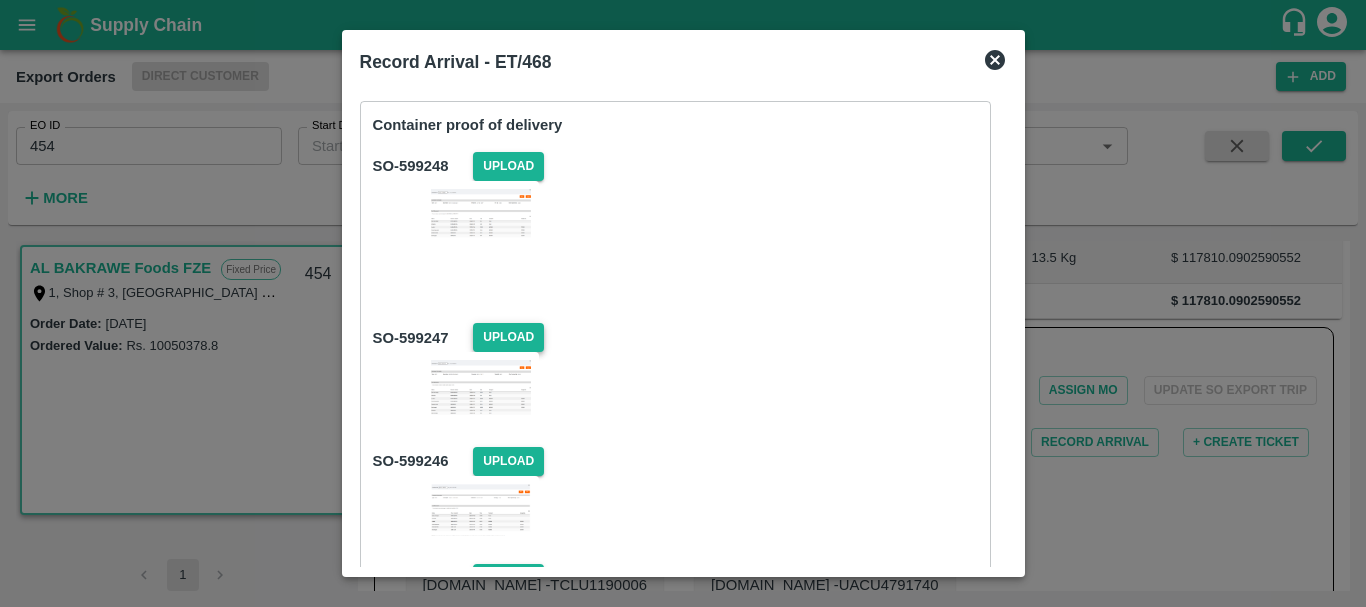 scroll, scrollTop: 267, scrollLeft: 0, axis: vertical 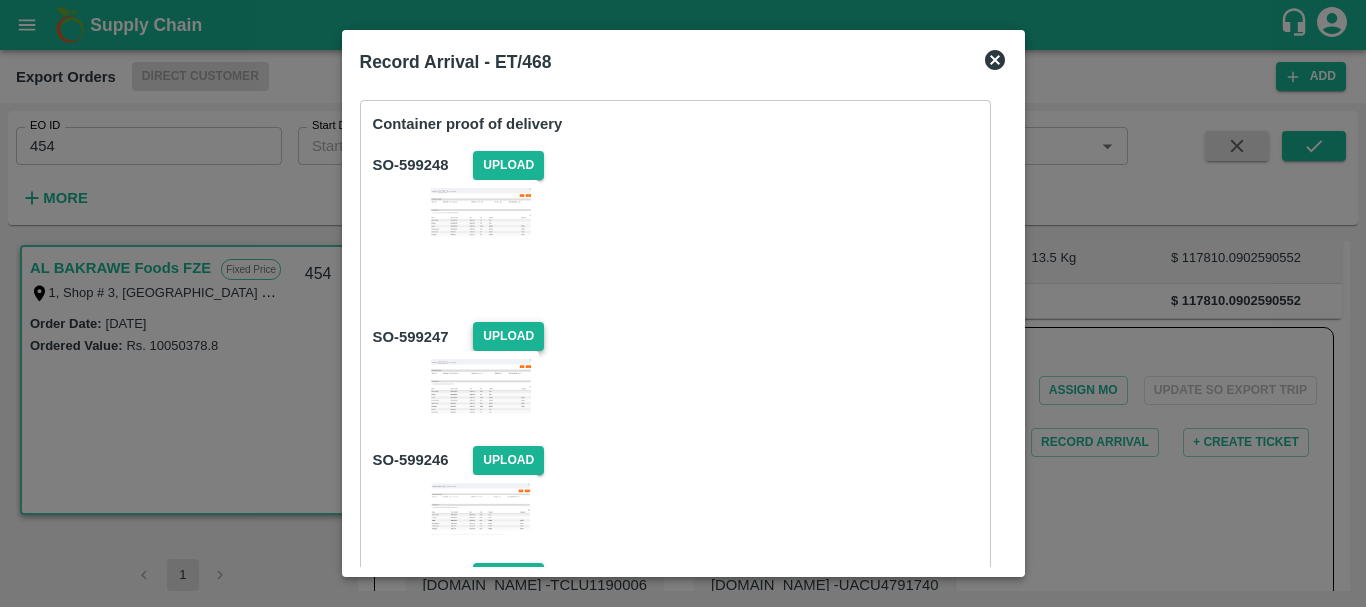 click on "Upload" at bounding box center (508, 336) 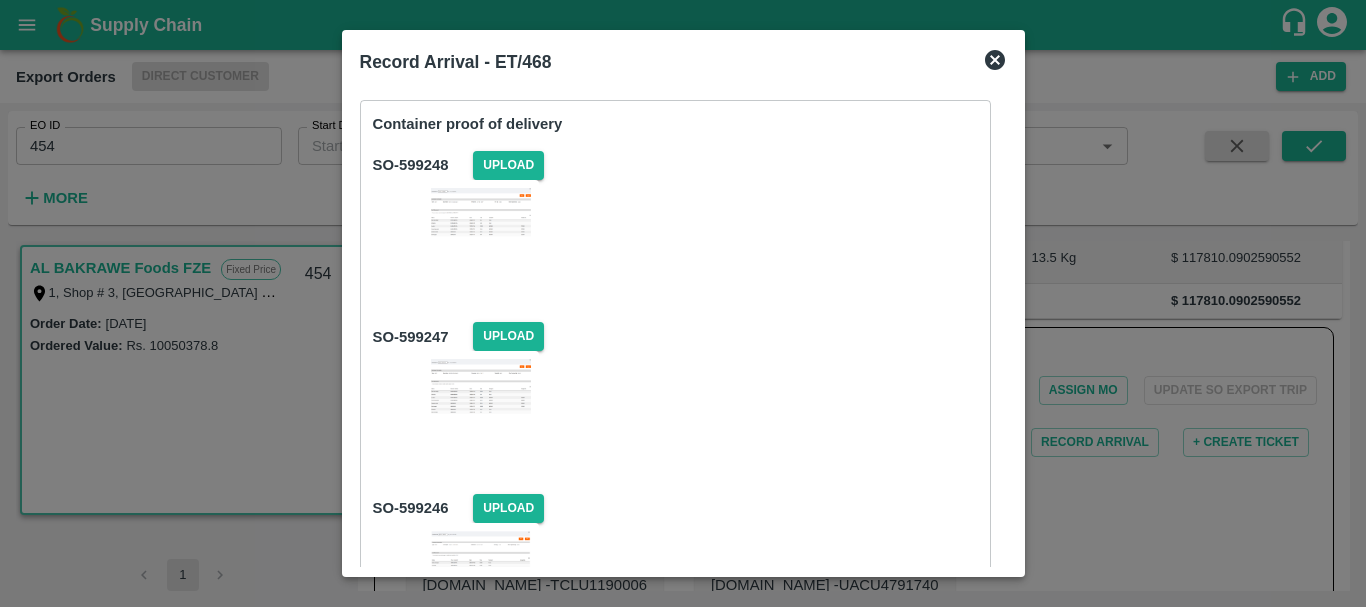 scroll, scrollTop: 451, scrollLeft: 0, axis: vertical 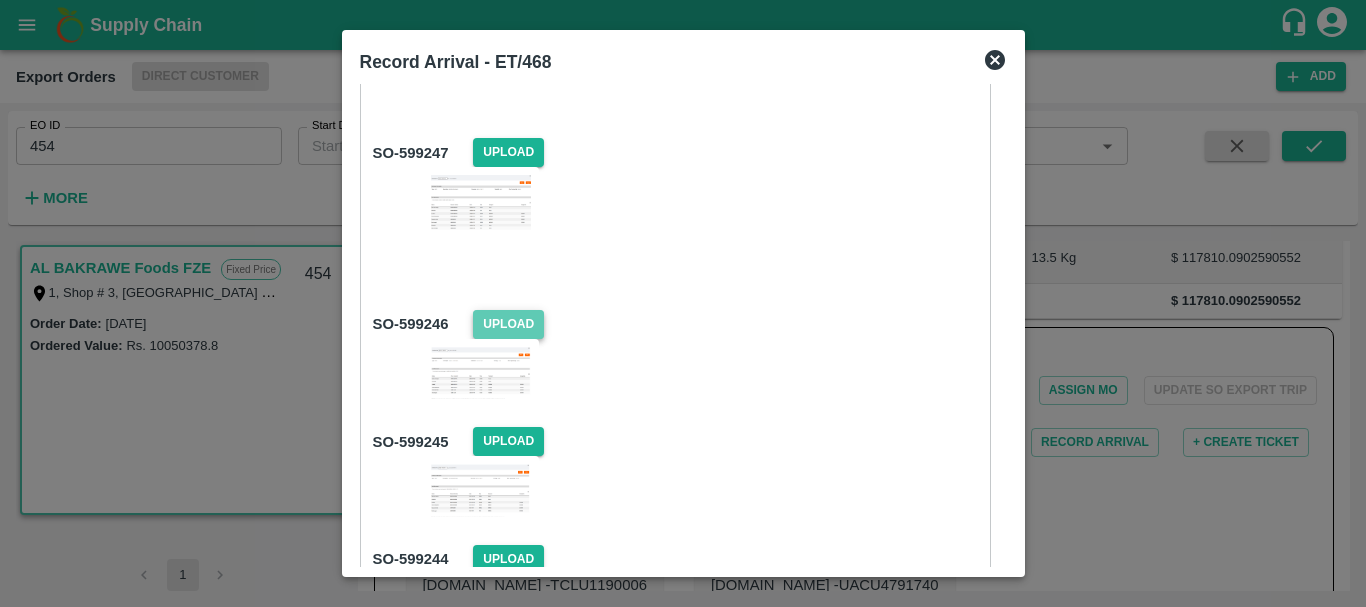 click on "Upload" at bounding box center (508, 324) 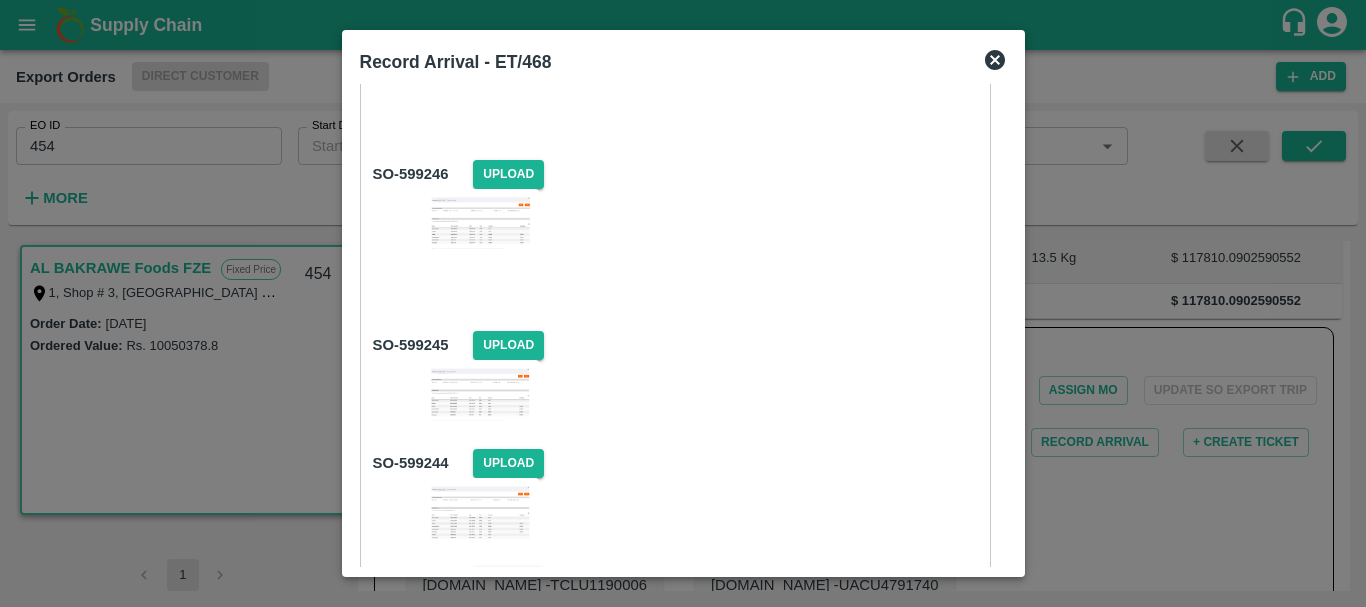 scroll, scrollTop: 607, scrollLeft: 0, axis: vertical 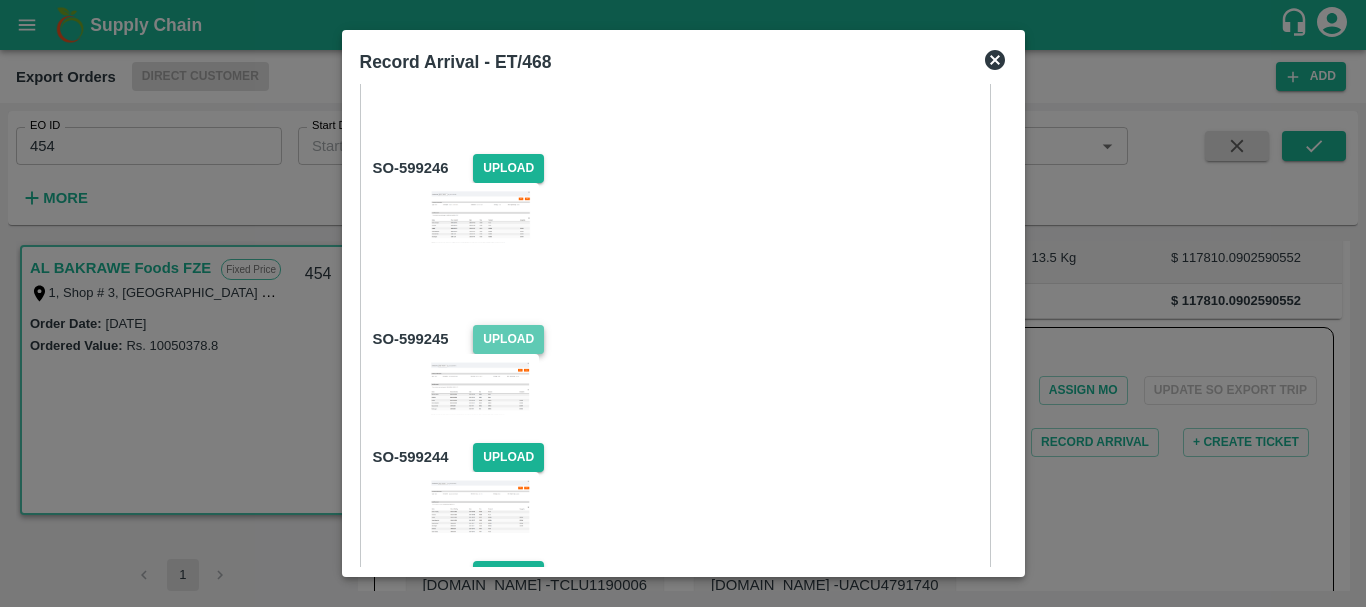 click on "Upload" at bounding box center [508, 339] 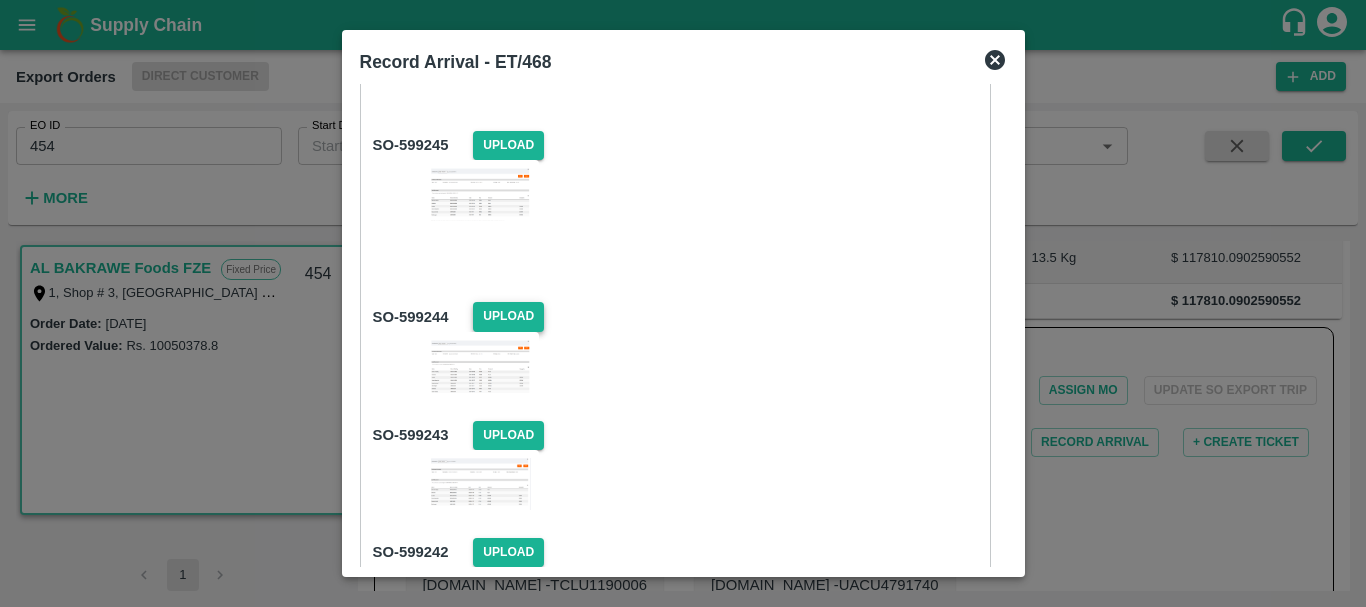 scroll, scrollTop: 802, scrollLeft: 0, axis: vertical 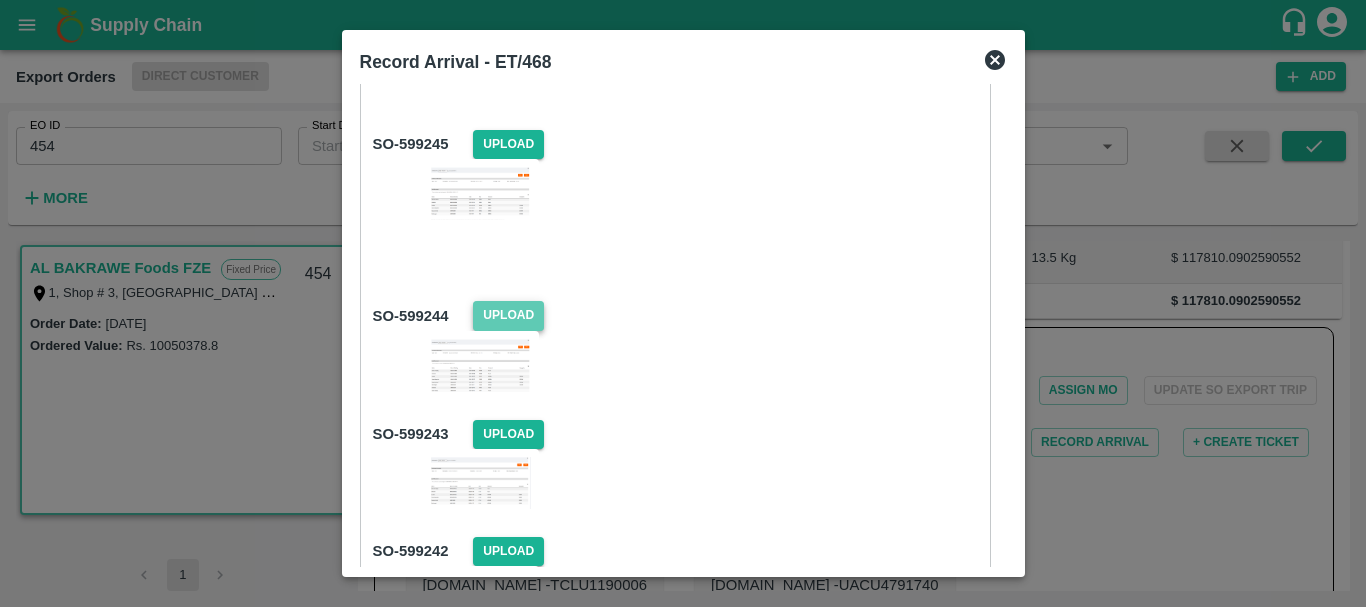 click on "Upload" at bounding box center (508, 315) 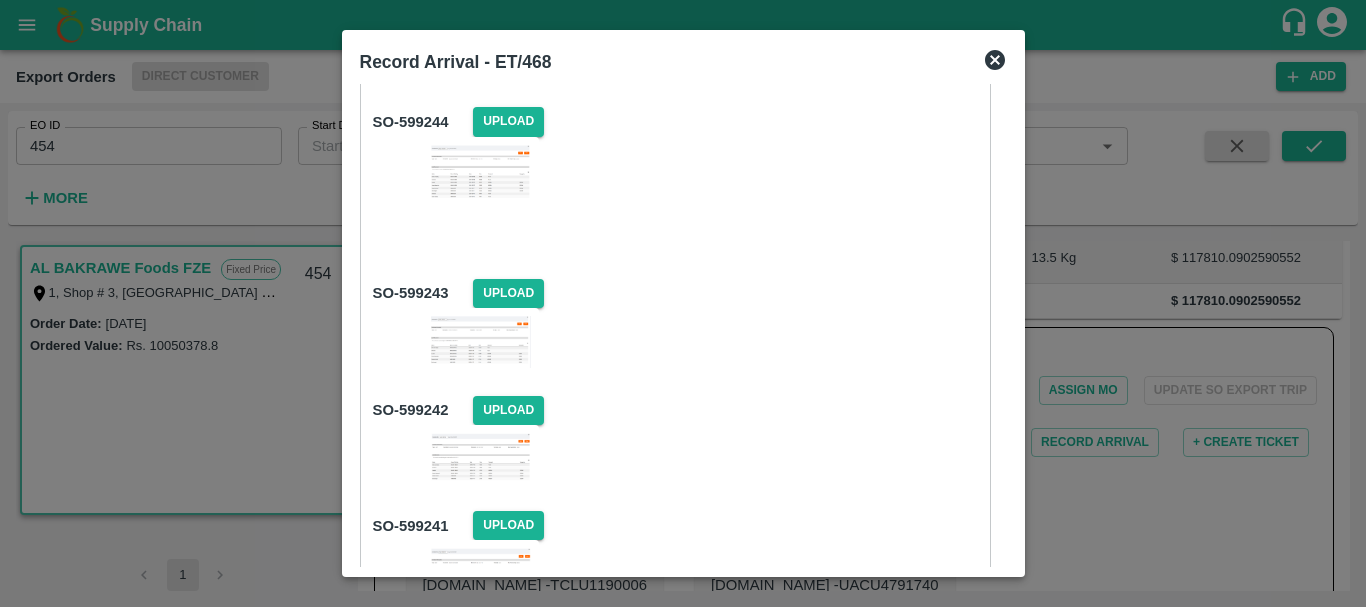 scroll, scrollTop: 997, scrollLeft: 0, axis: vertical 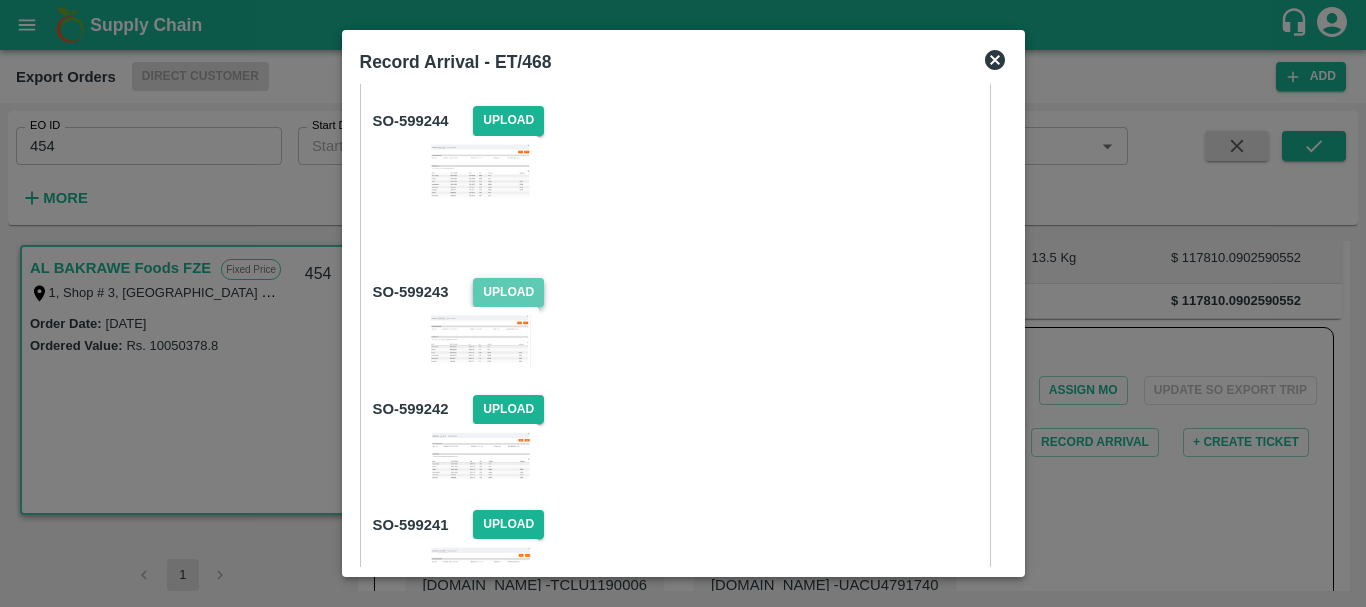 click on "Upload" at bounding box center (508, 292) 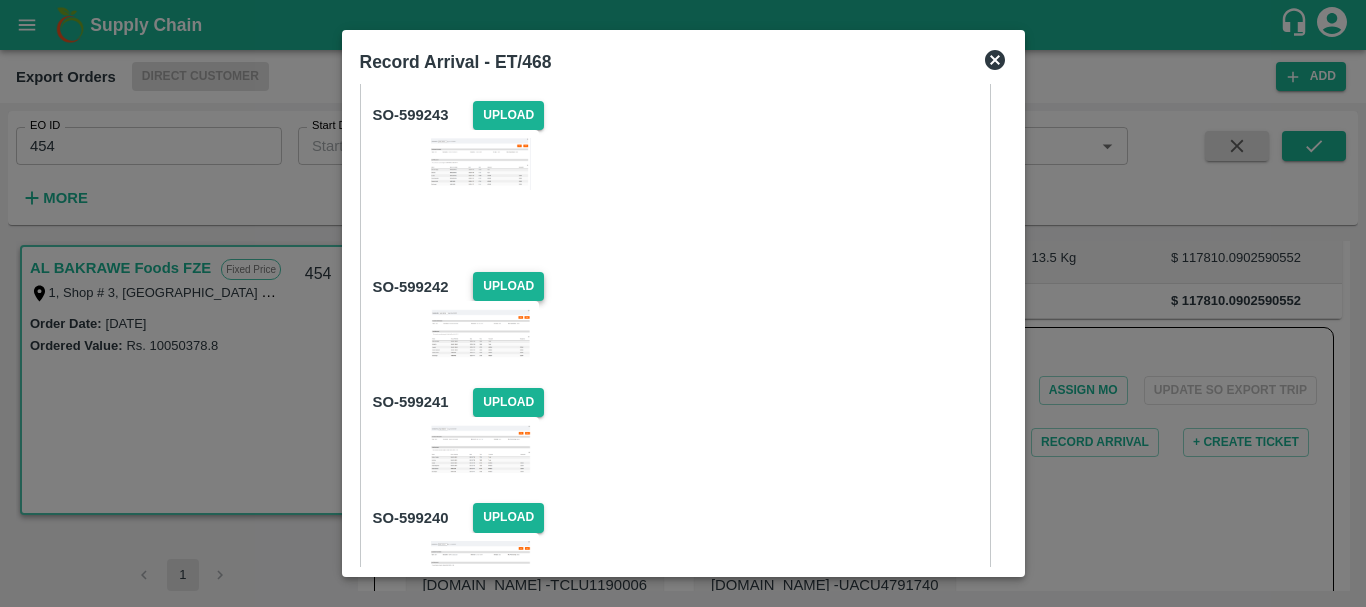 scroll, scrollTop: 1175, scrollLeft: 0, axis: vertical 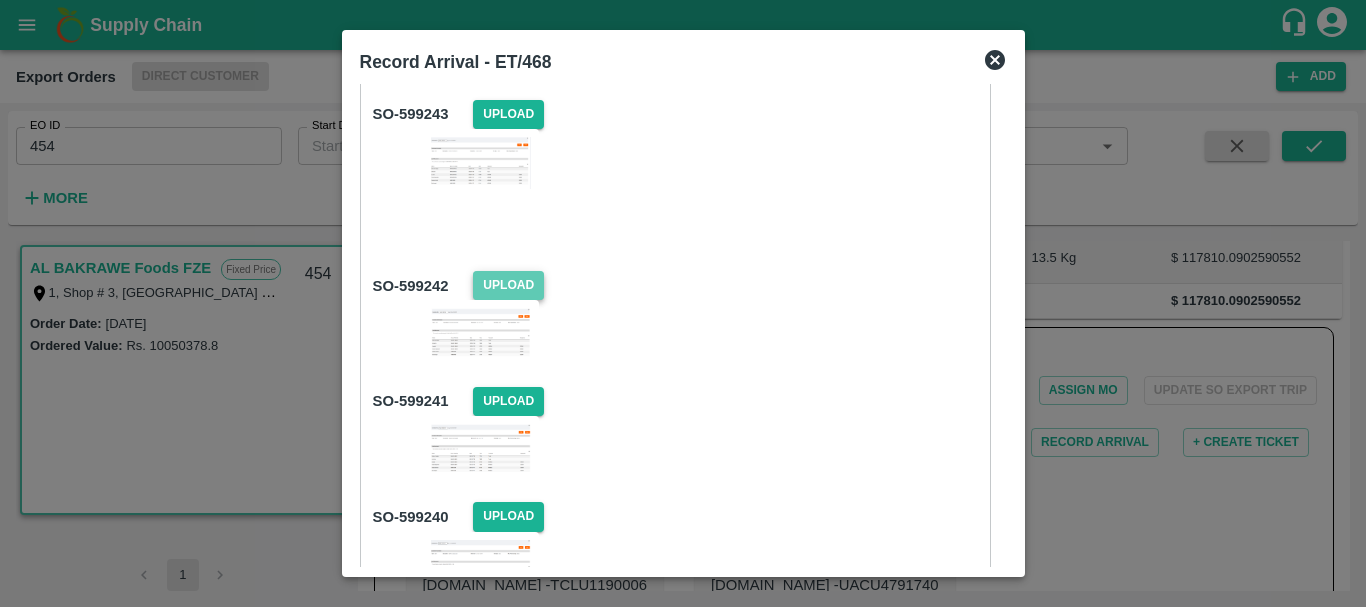 click on "Upload" at bounding box center [508, 285] 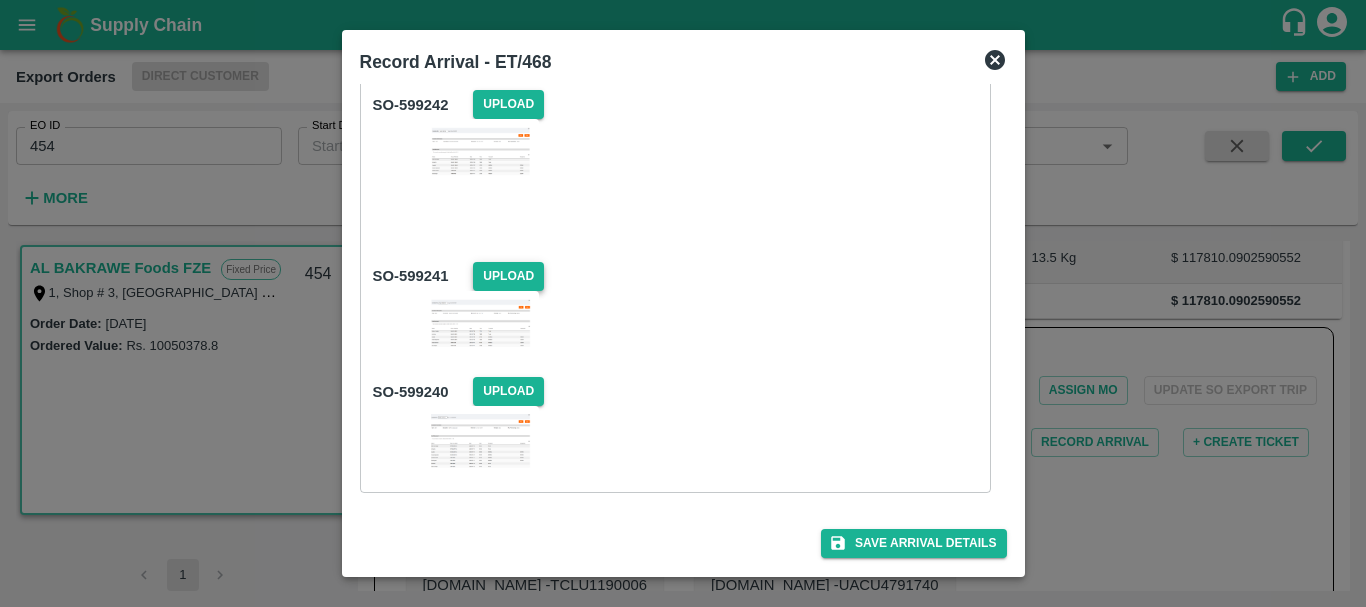 scroll, scrollTop: 1362, scrollLeft: 0, axis: vertical 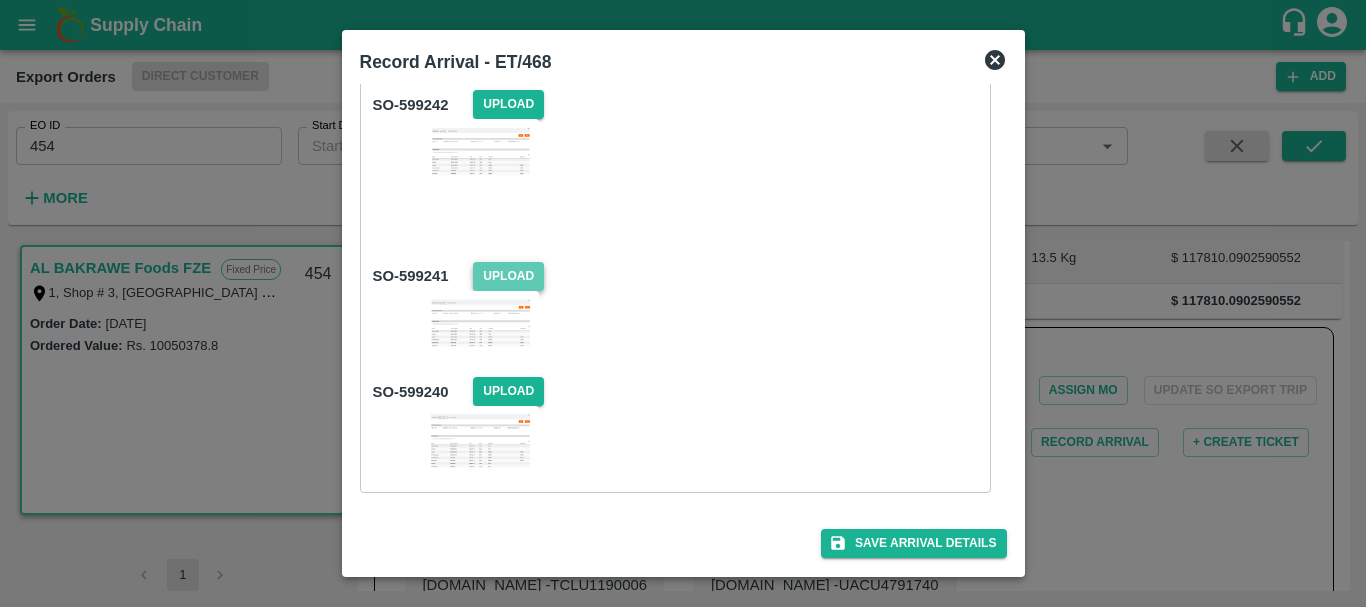 click on "Upload" at bounding box center [508, 276] 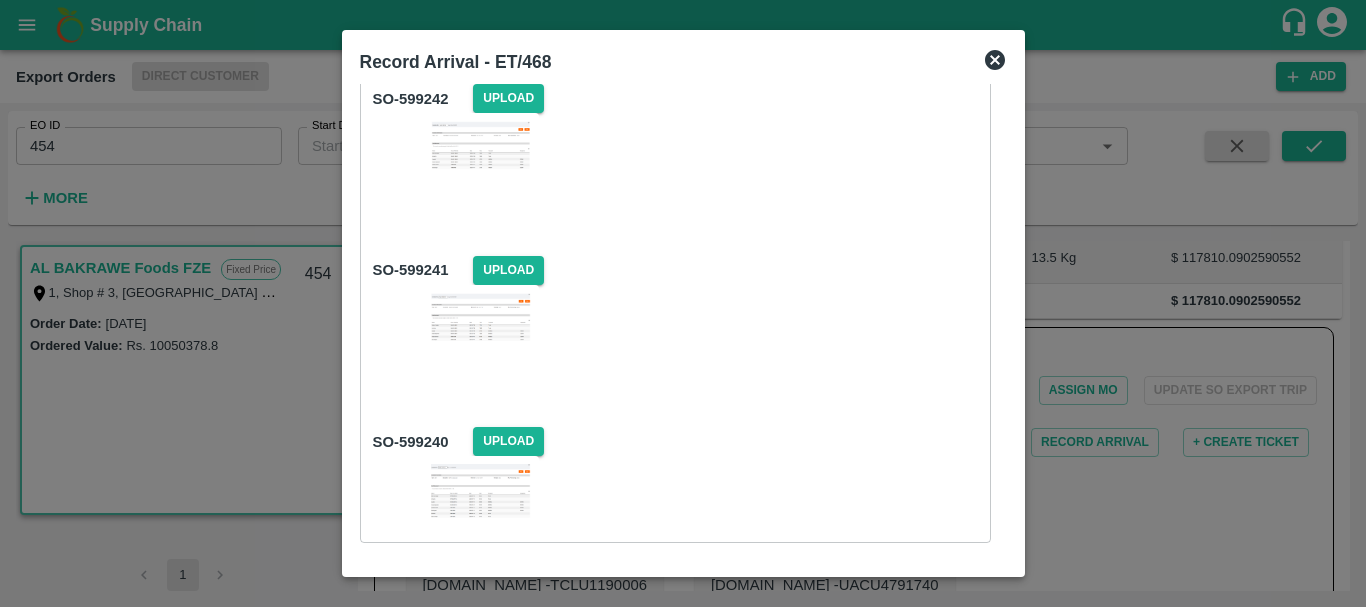 scroll, scrollTop: 1419, scrollLeft: 0, axis: vertical 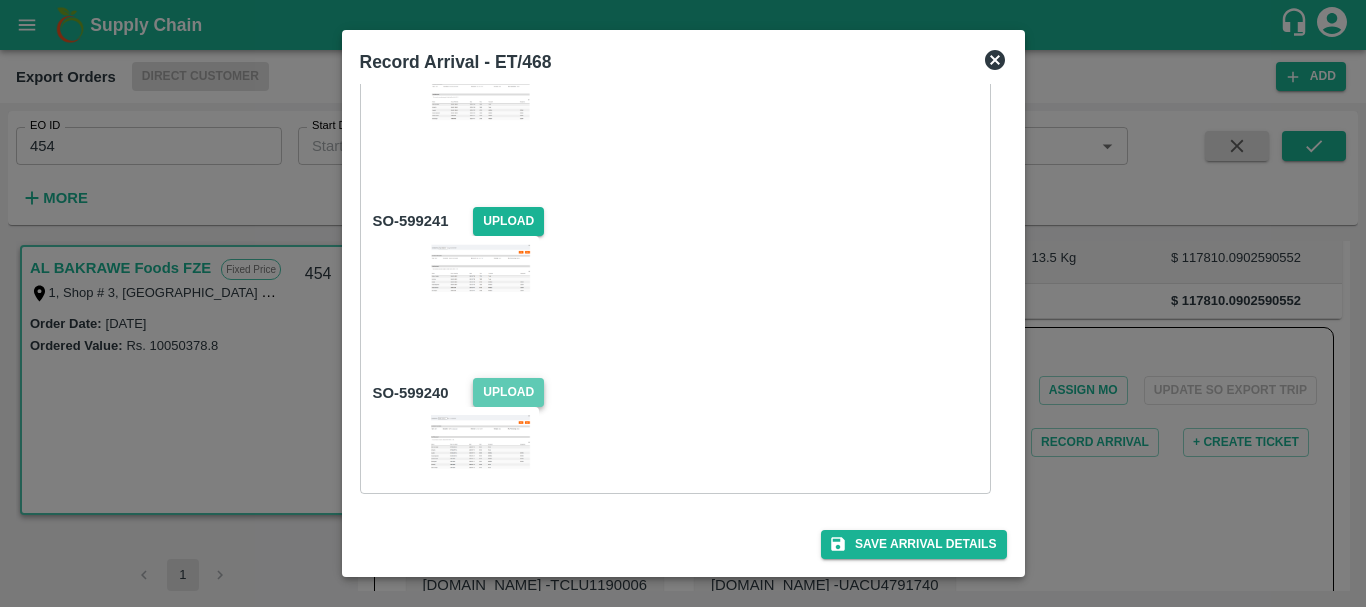 click on "Upload" at bounding box center [508, 392] 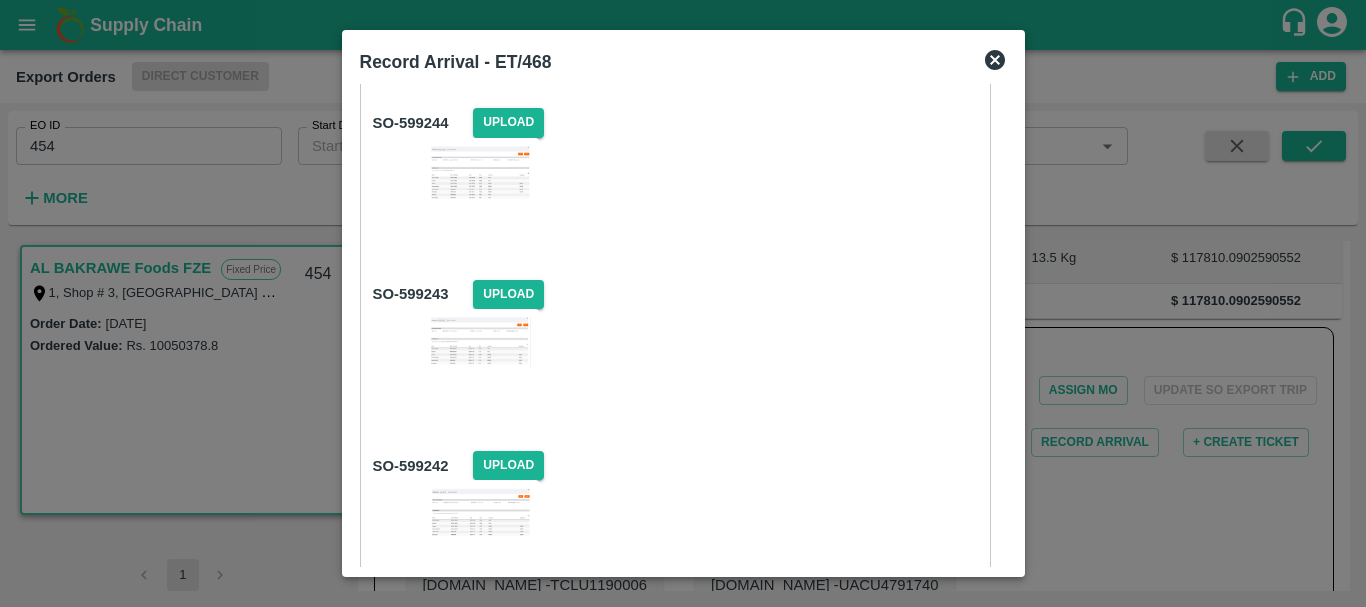 scroll, scrollTop: 1472, scrollLeft: 0, axis: vertical 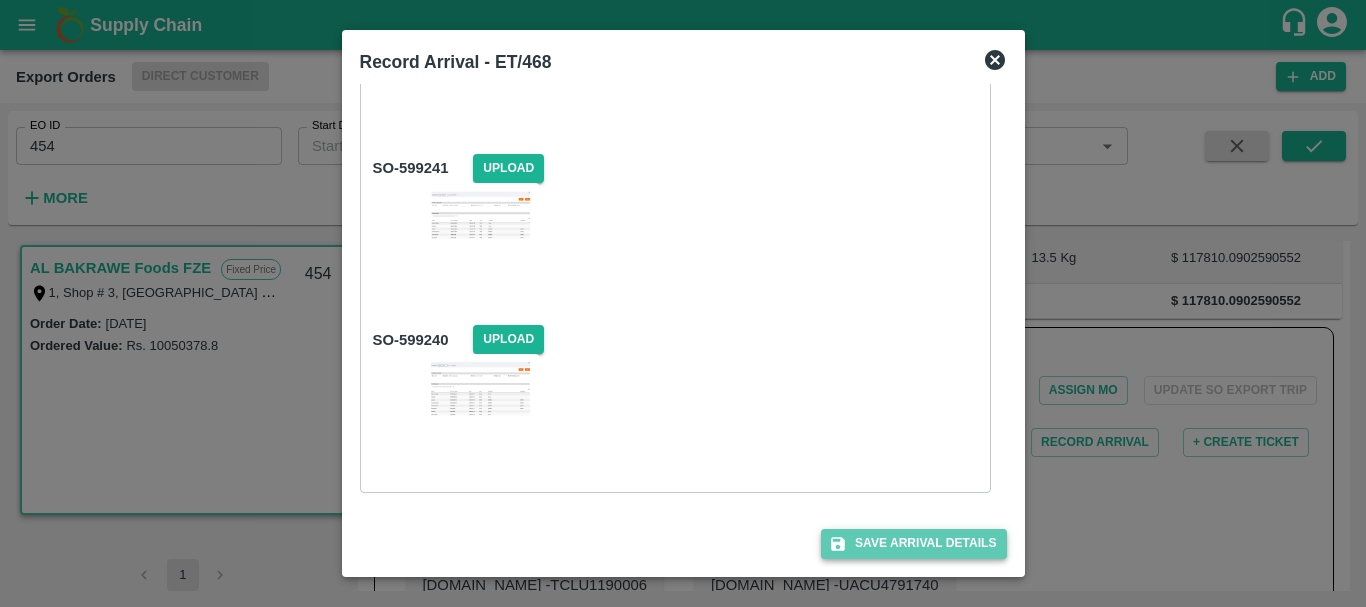 click on "Save Arrival Details" at bounding box center (913, 543) 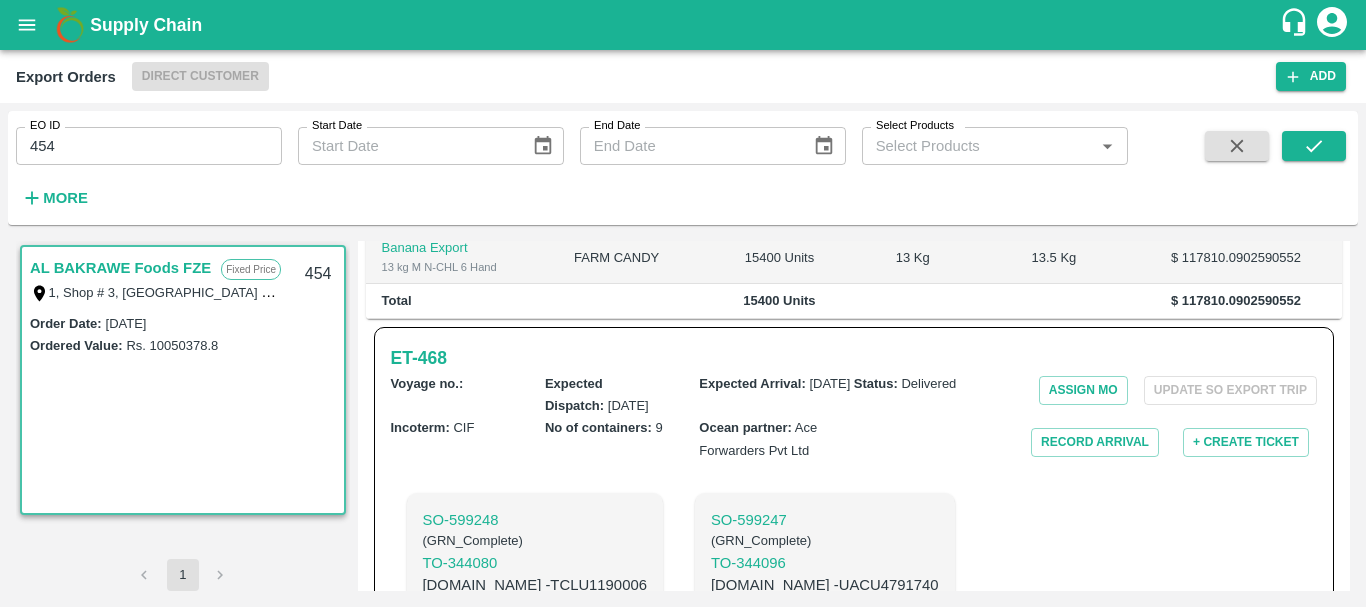 scroll, scrollTop: 570, scrollLeft: 0, axis: vertical 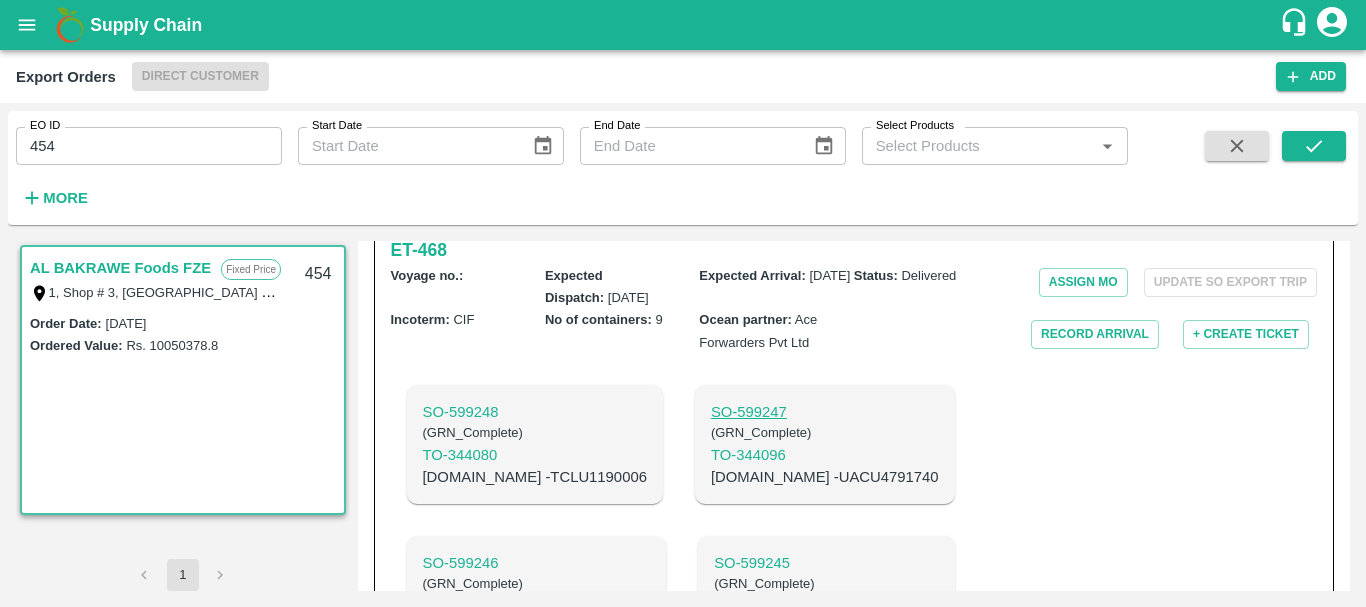 click on "SO- 599247" at bounding box center [825, 412] 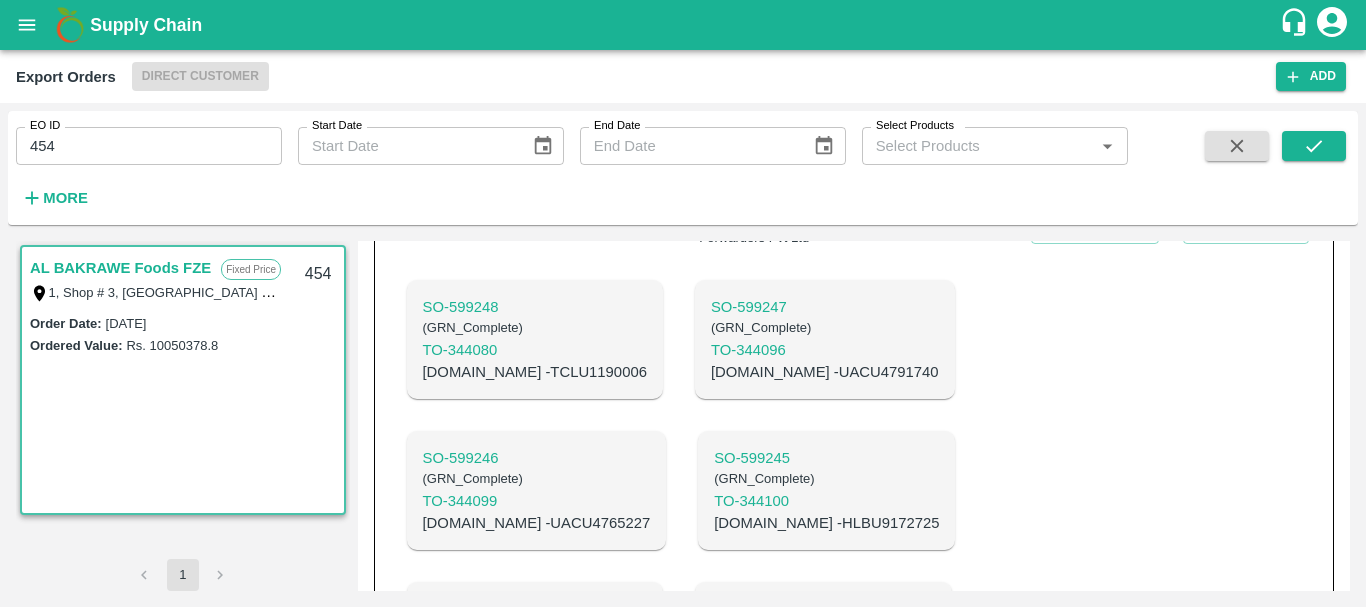 scroll, scrollTop: 677, scrollLeft: 0, axis: vertical 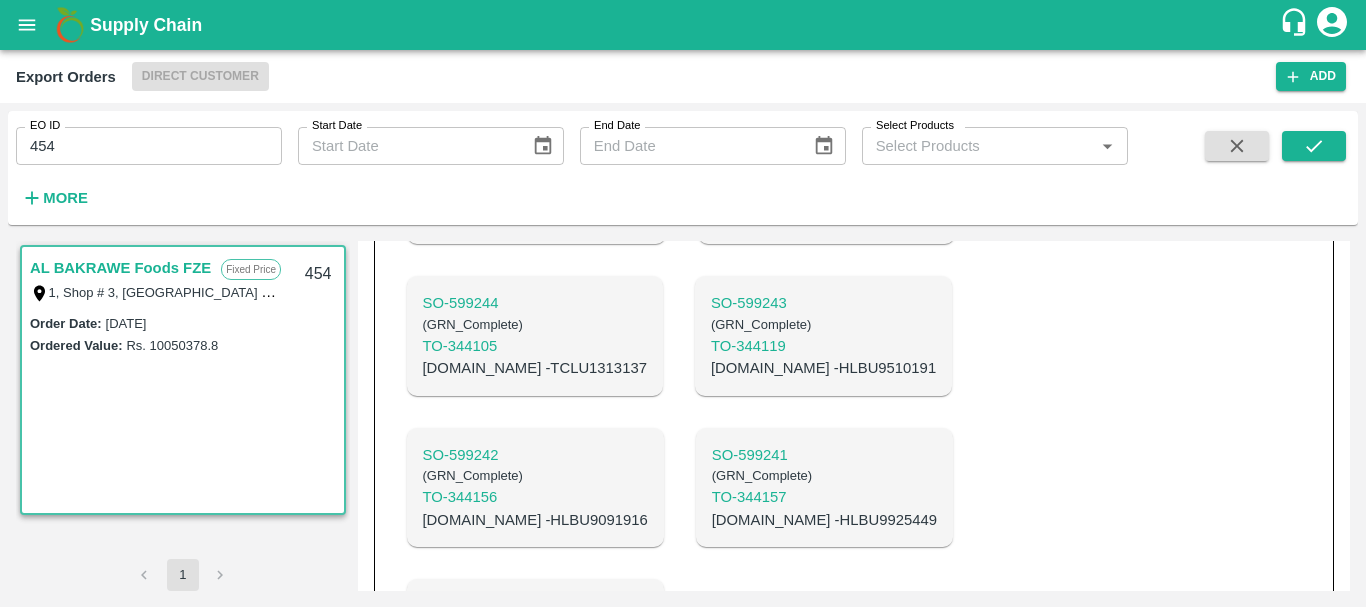 click on "SO- 599240" at bounding box center (535, 606) 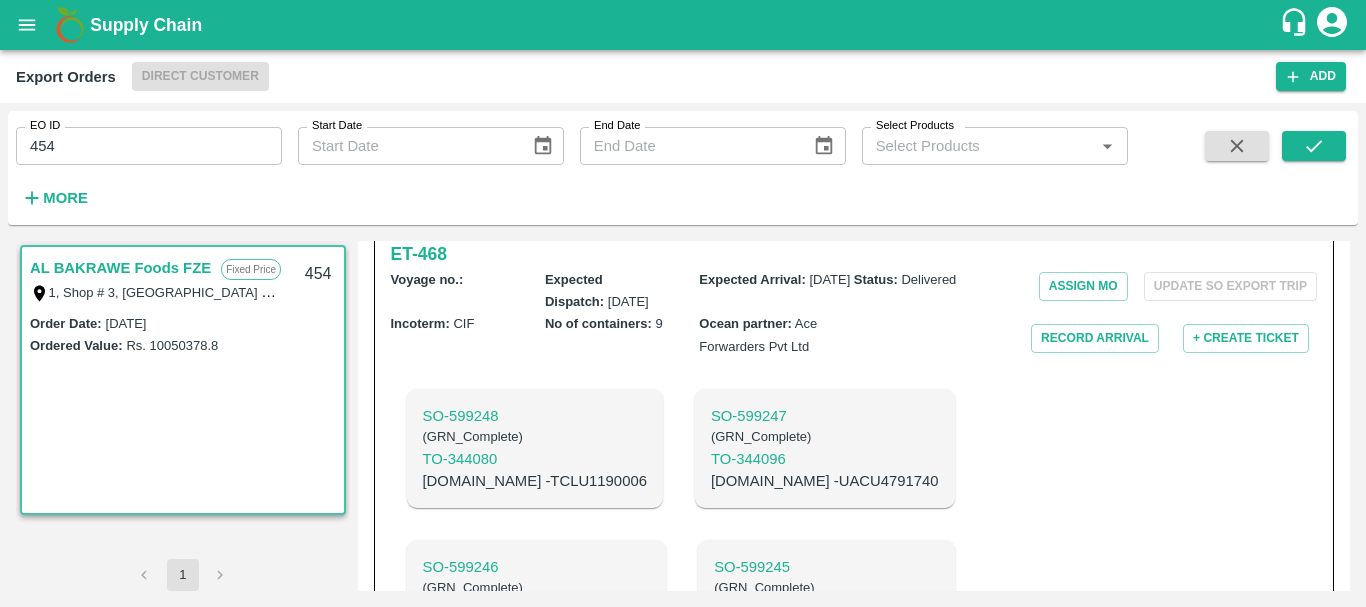 scroll, scrollTop: 454, scrollLeft: 0, axis: vertical 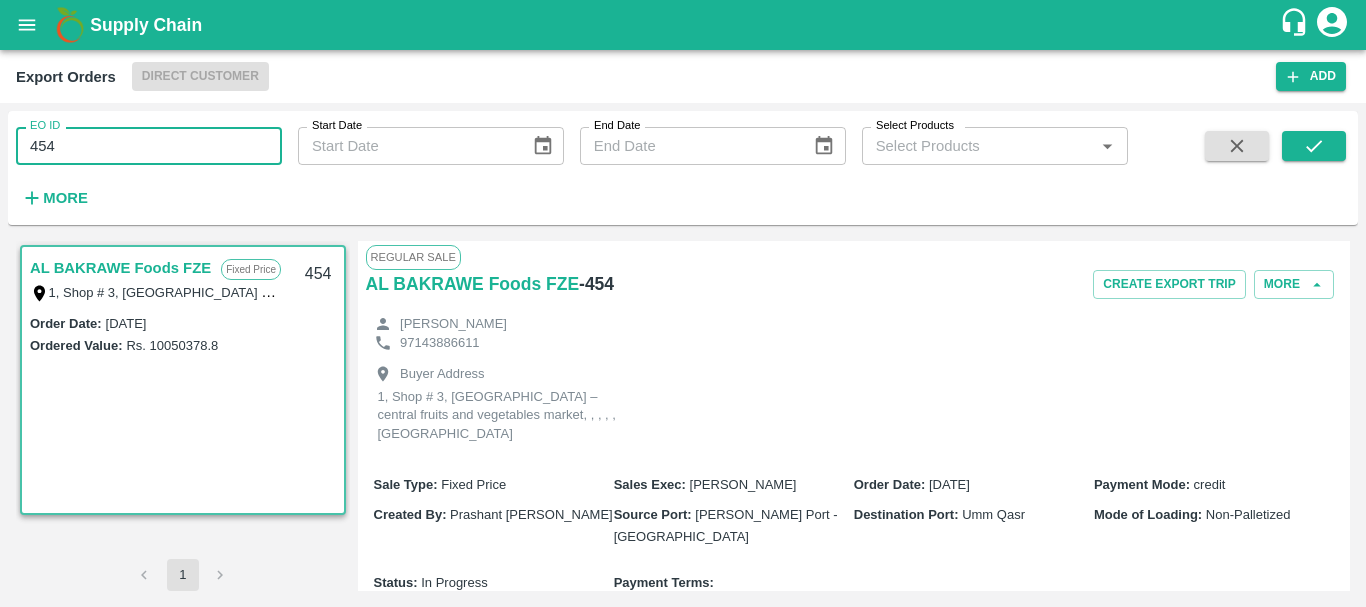 click on "454" at bounding box center (149, 146) 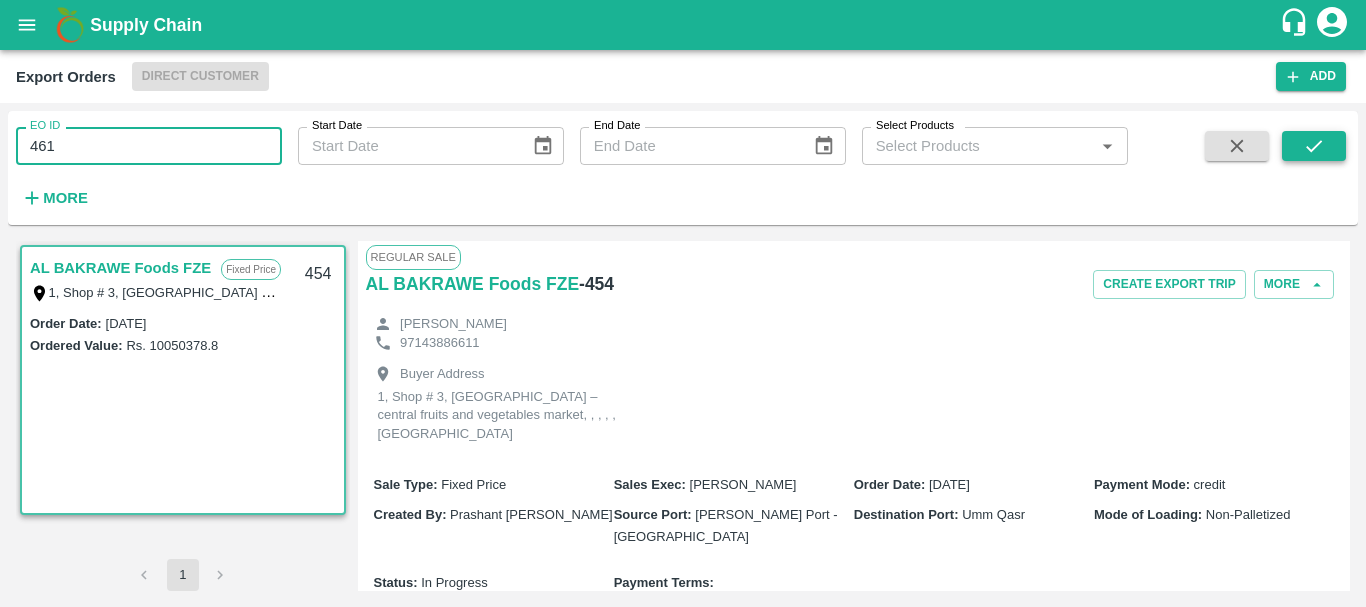 type on "461" 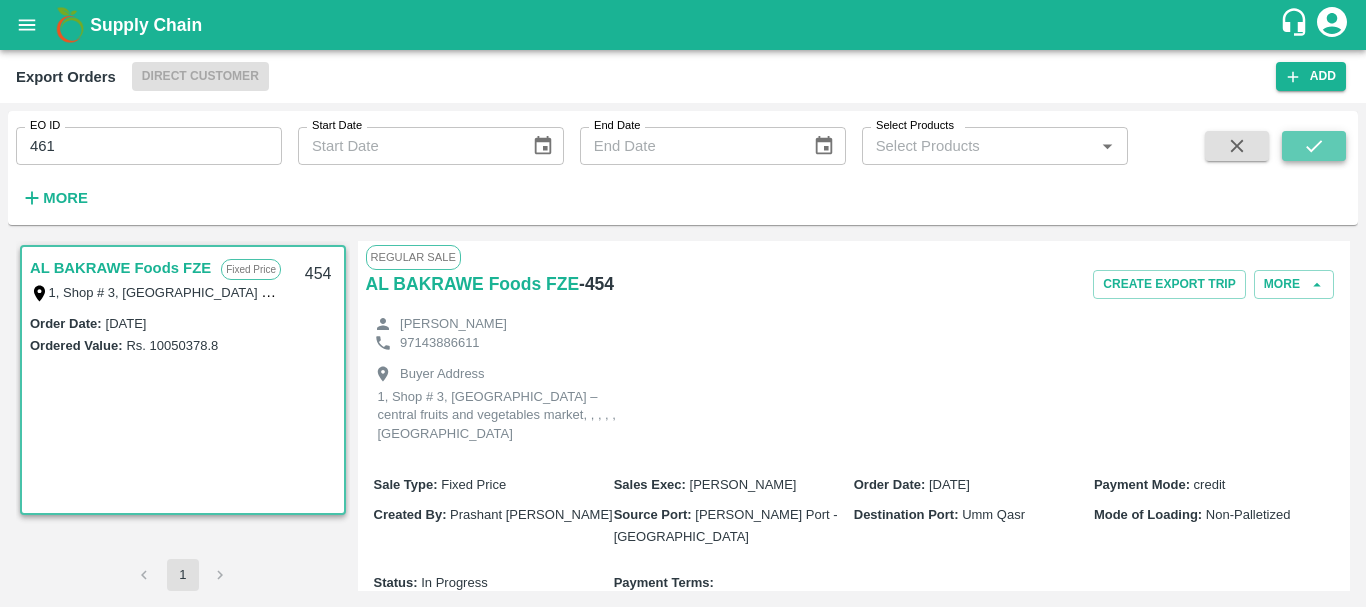 click 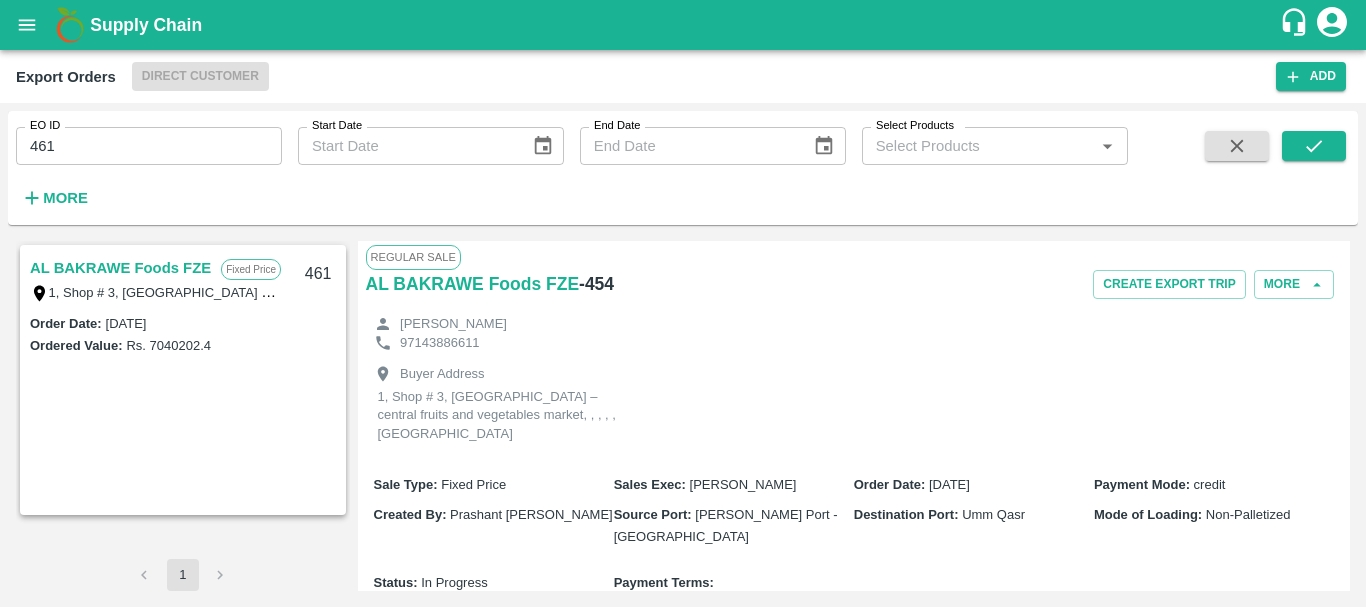 click on "AL BAKRAWE Foods FZE" at bounding box center [120, 268] 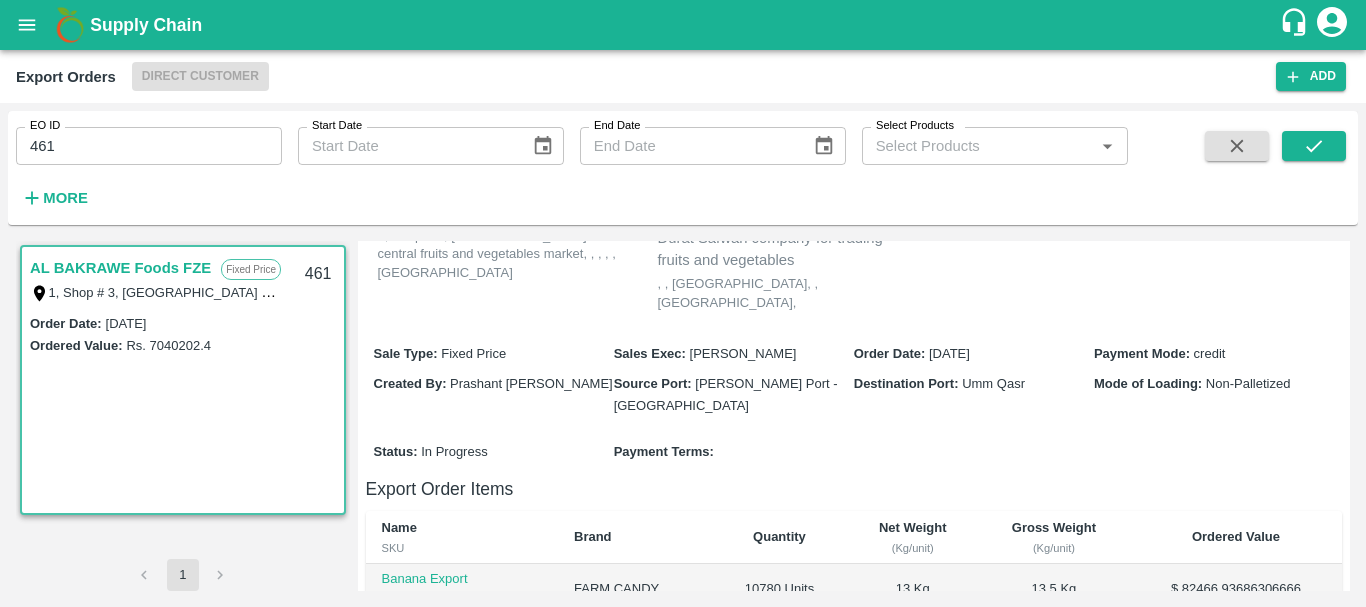 scroll, scrollTop: 0, scrollLeft: 0, axis: both 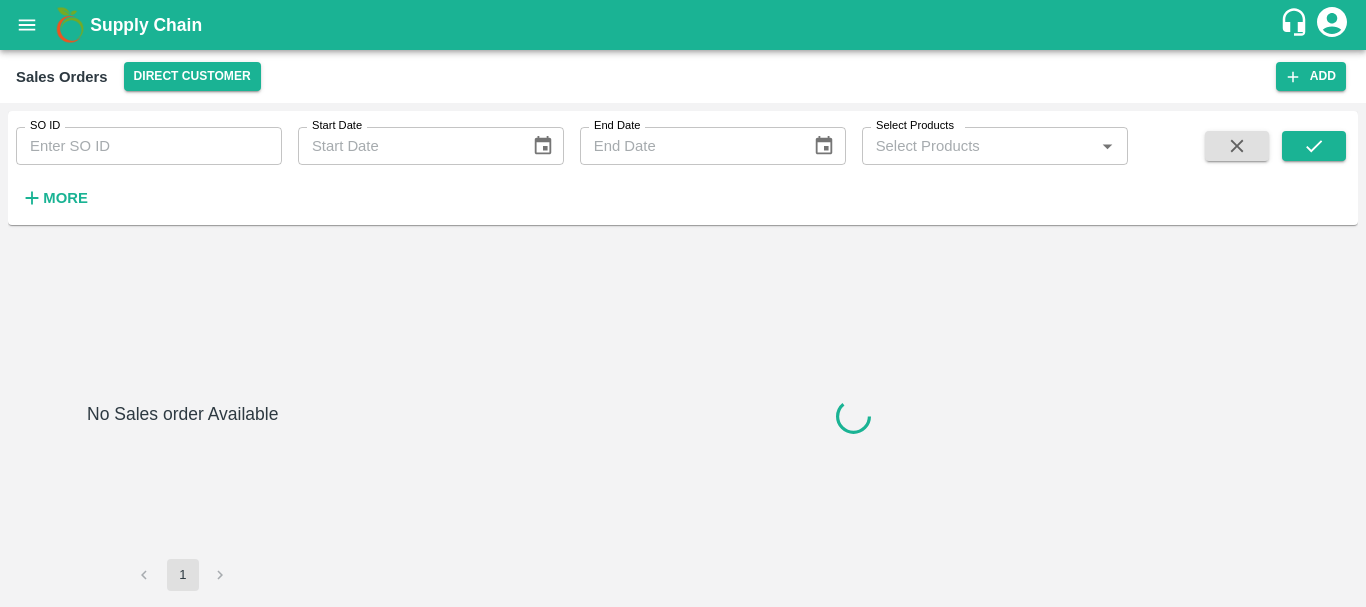 type on "599247" 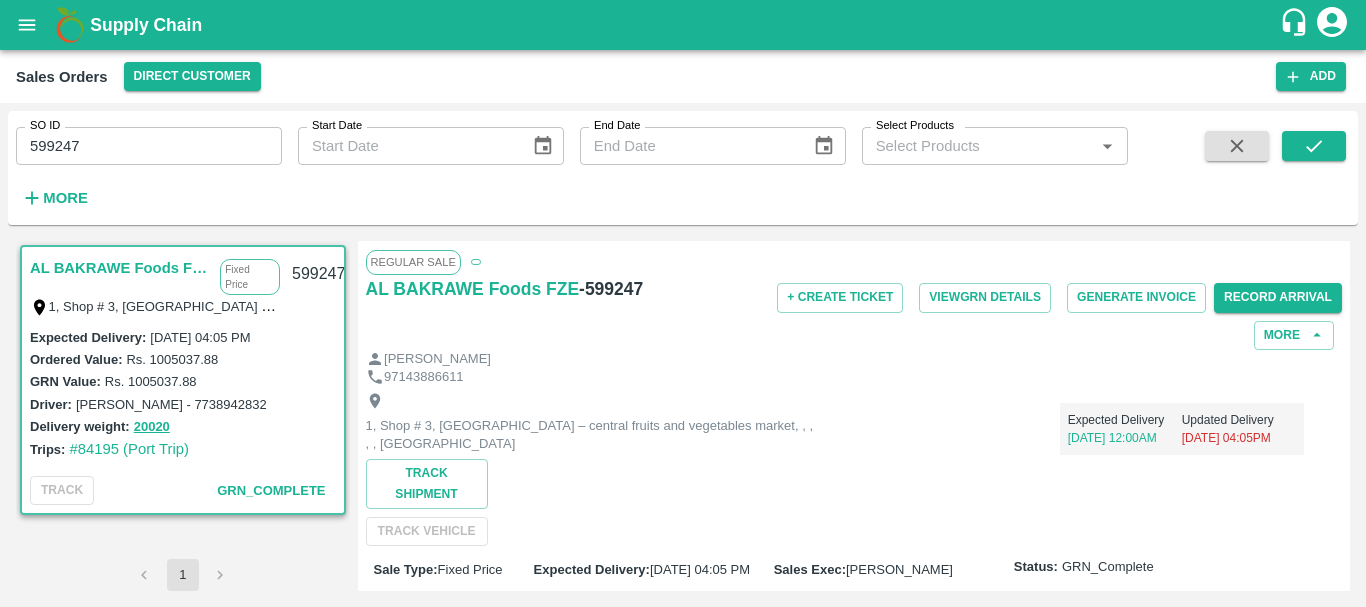 scroll, scrollTop: 768, scrollLeft: 0, axis: vertical 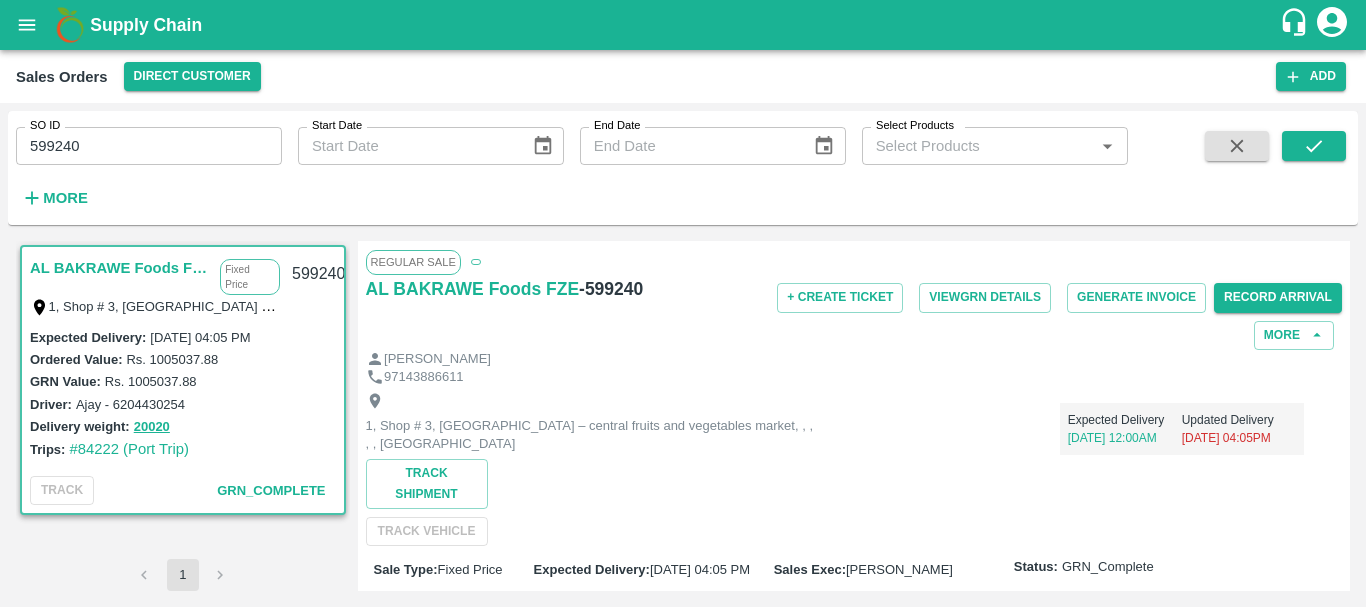 click on "599240" at bounding box center [149, 146] 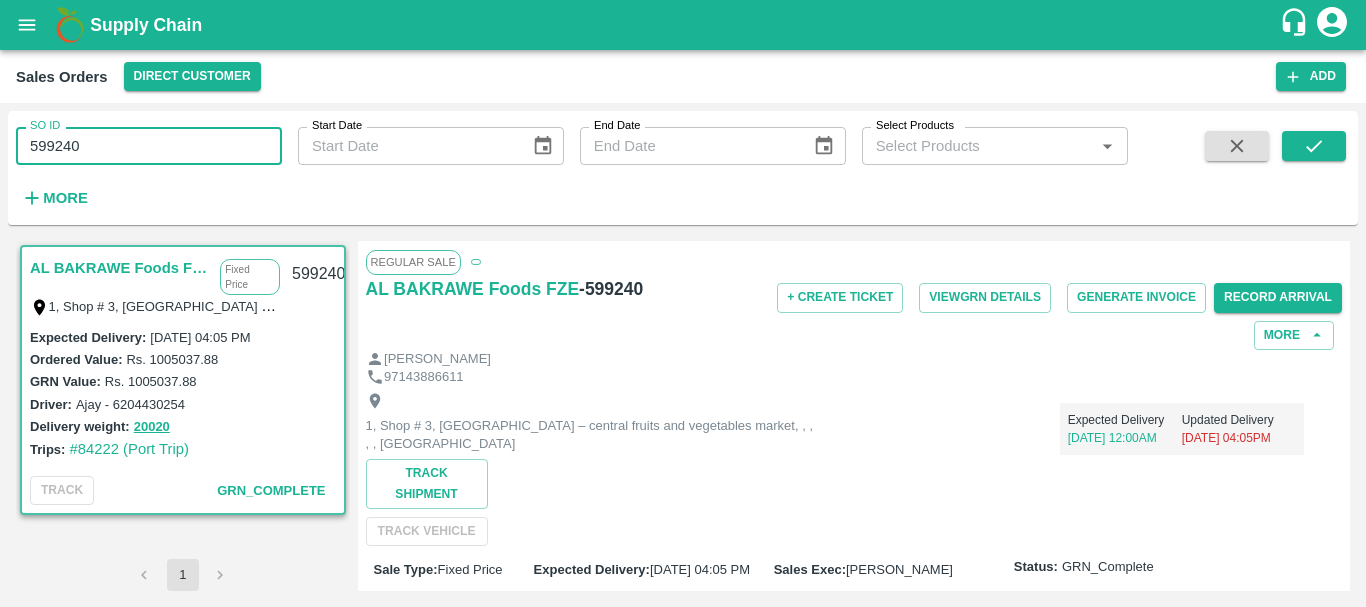 click on "599240" at bounding box center [149, 146] 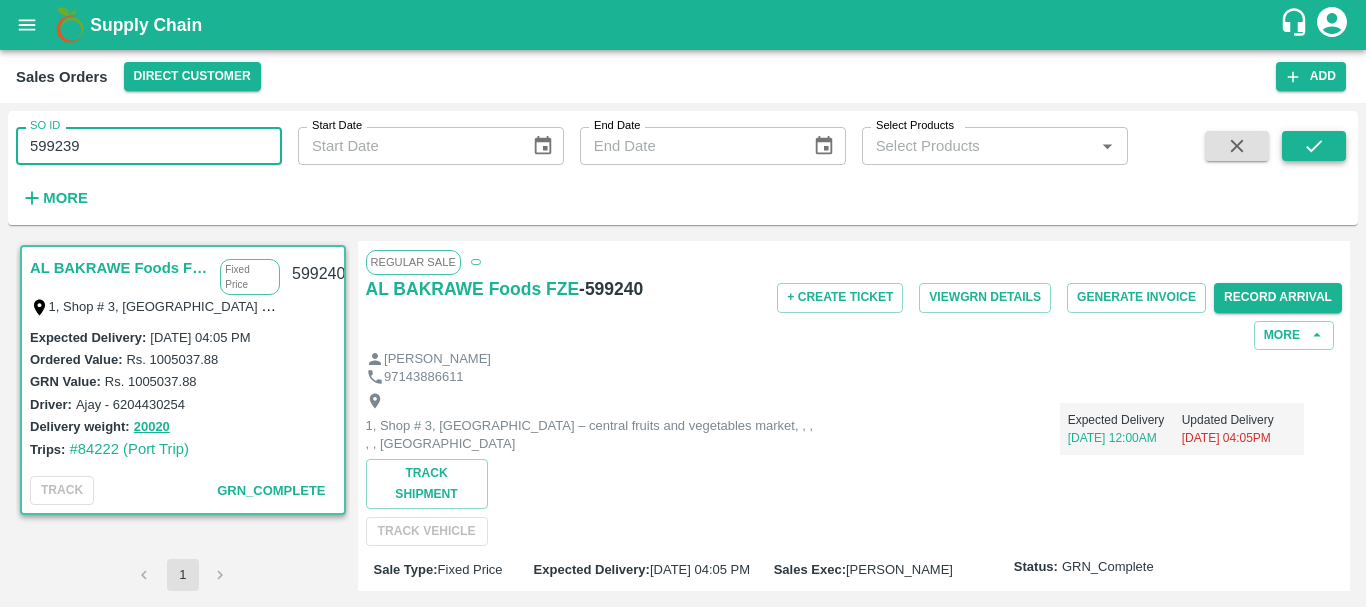type on "599239" 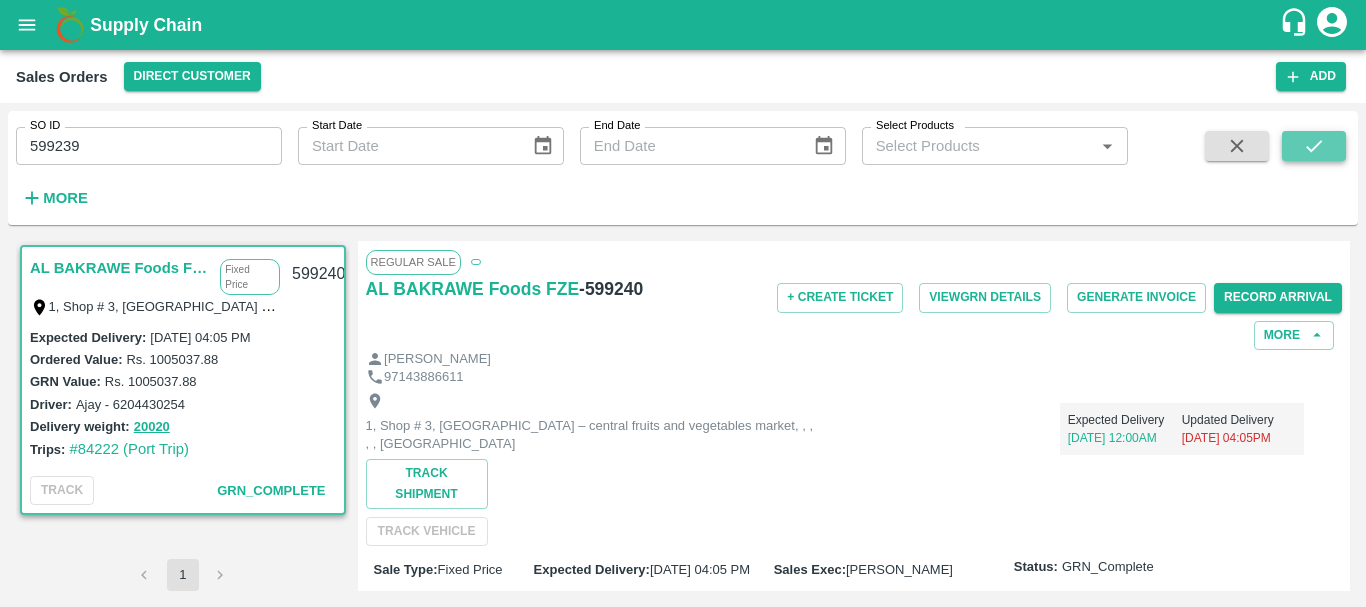 click at bounding box center [1314, 146] 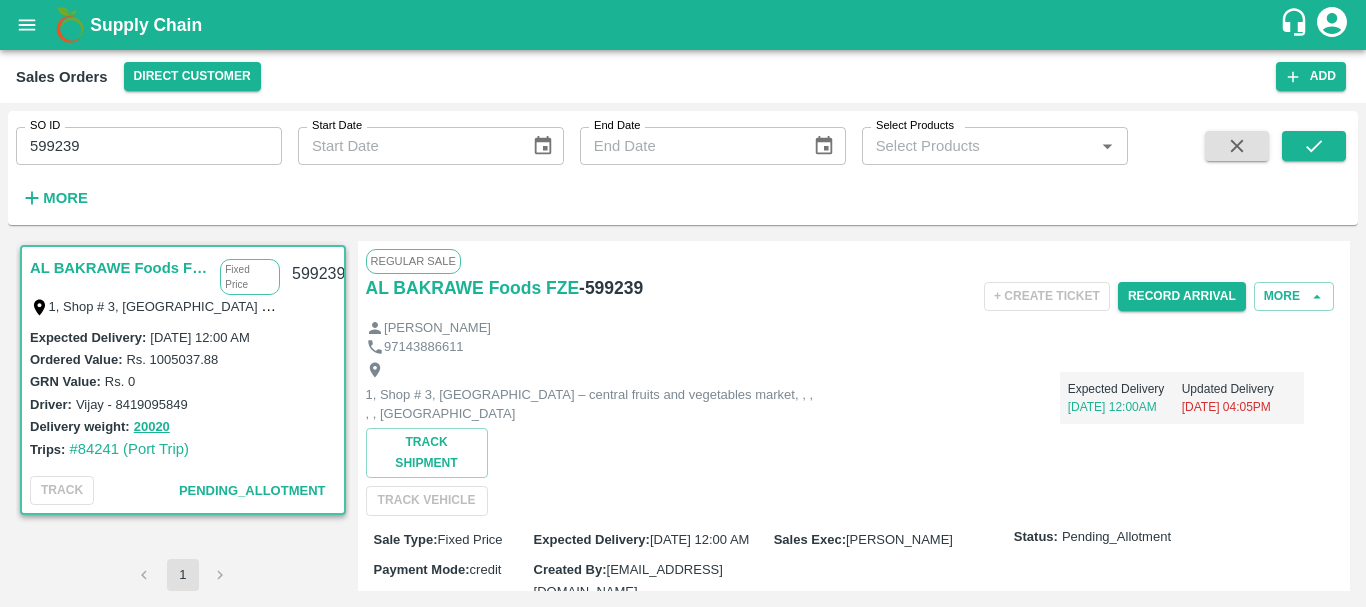 type 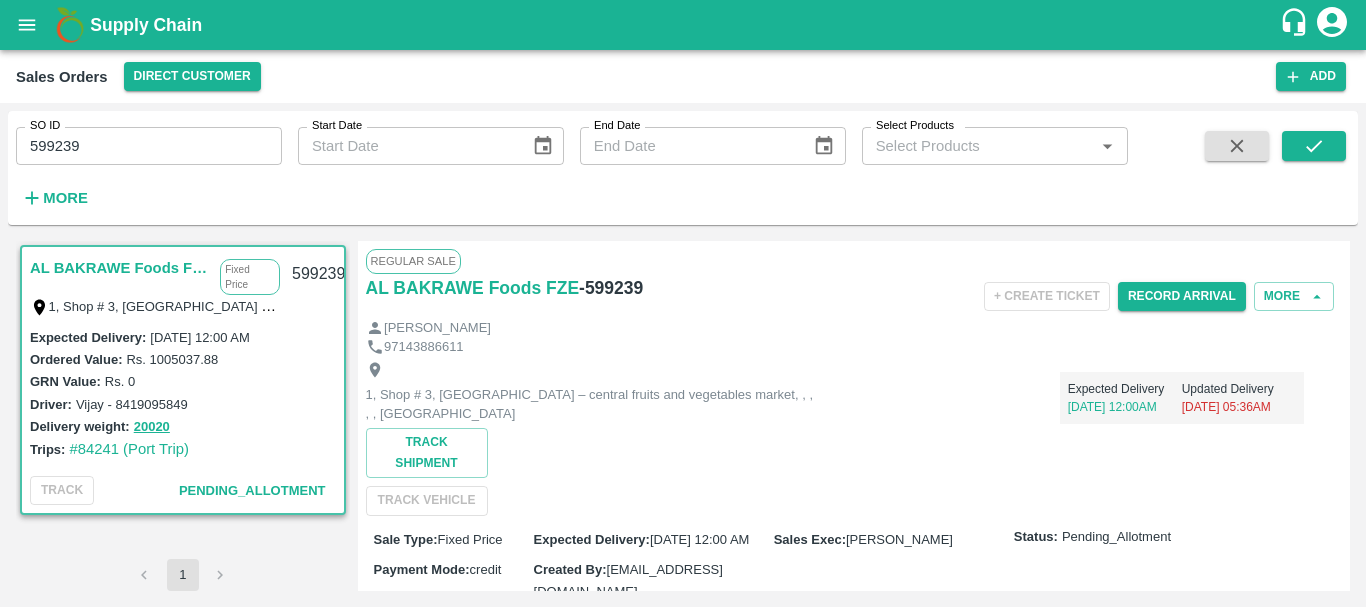 scroll, scrollTop: 539, scrollLeft: 0, axis: vertical 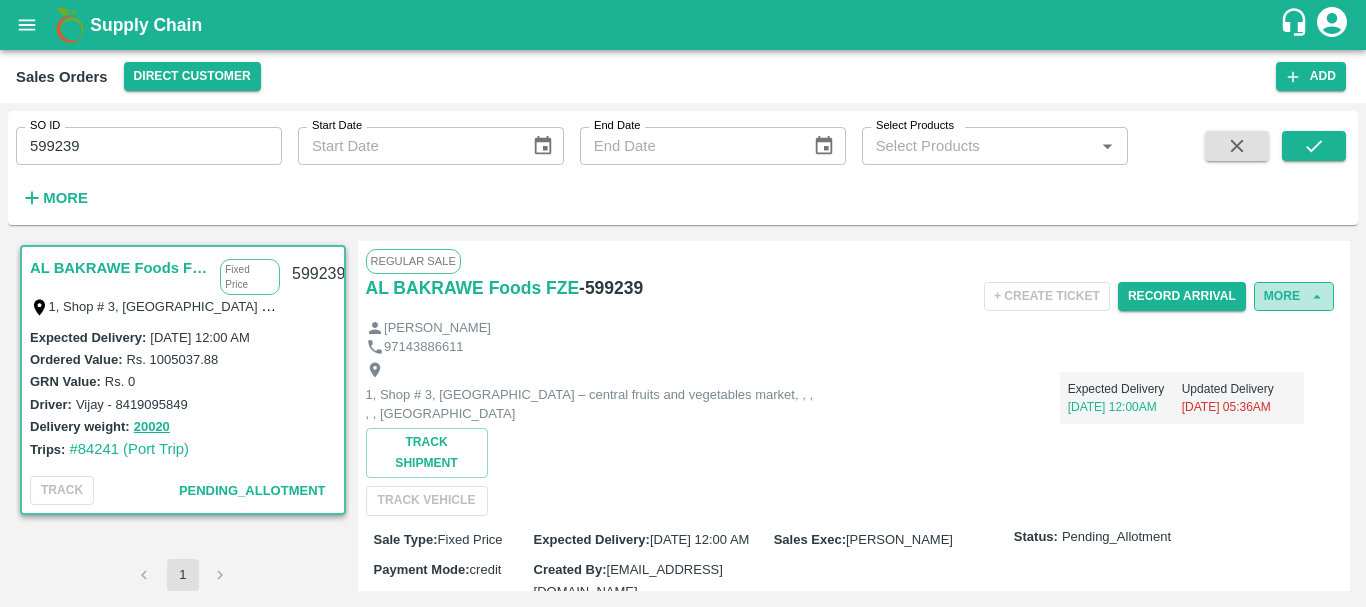 click on "More" at bounding box center (1294, 296) 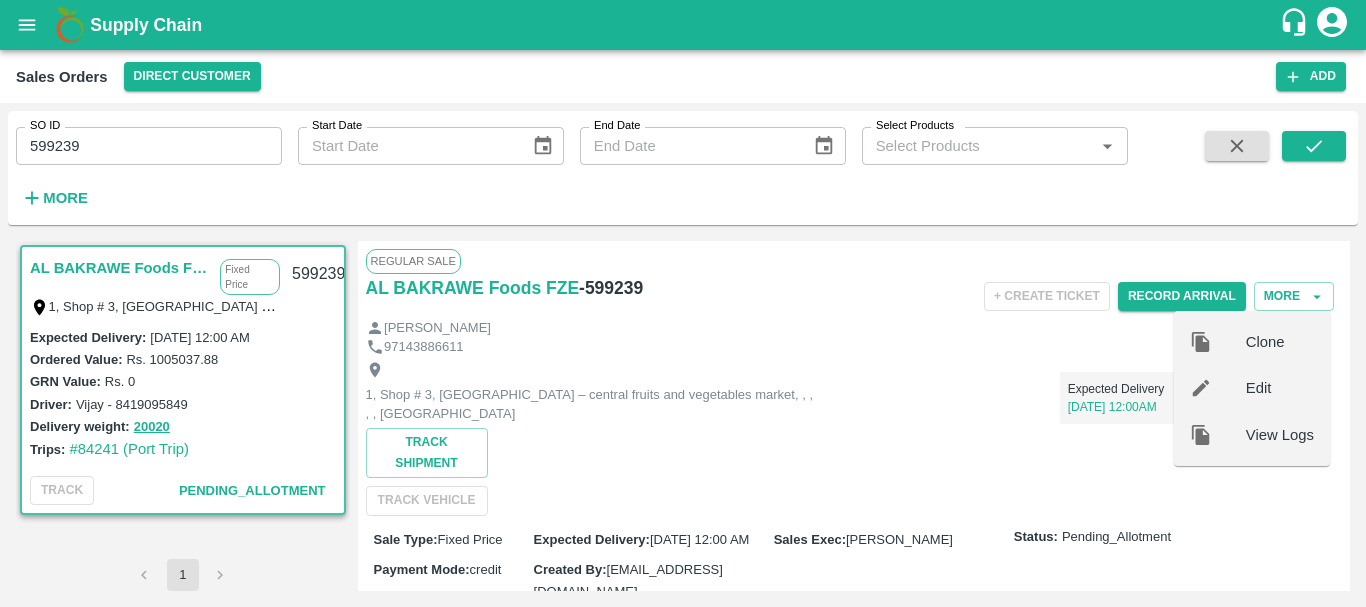 click on "Edit" at bounding box center [1280, 388] 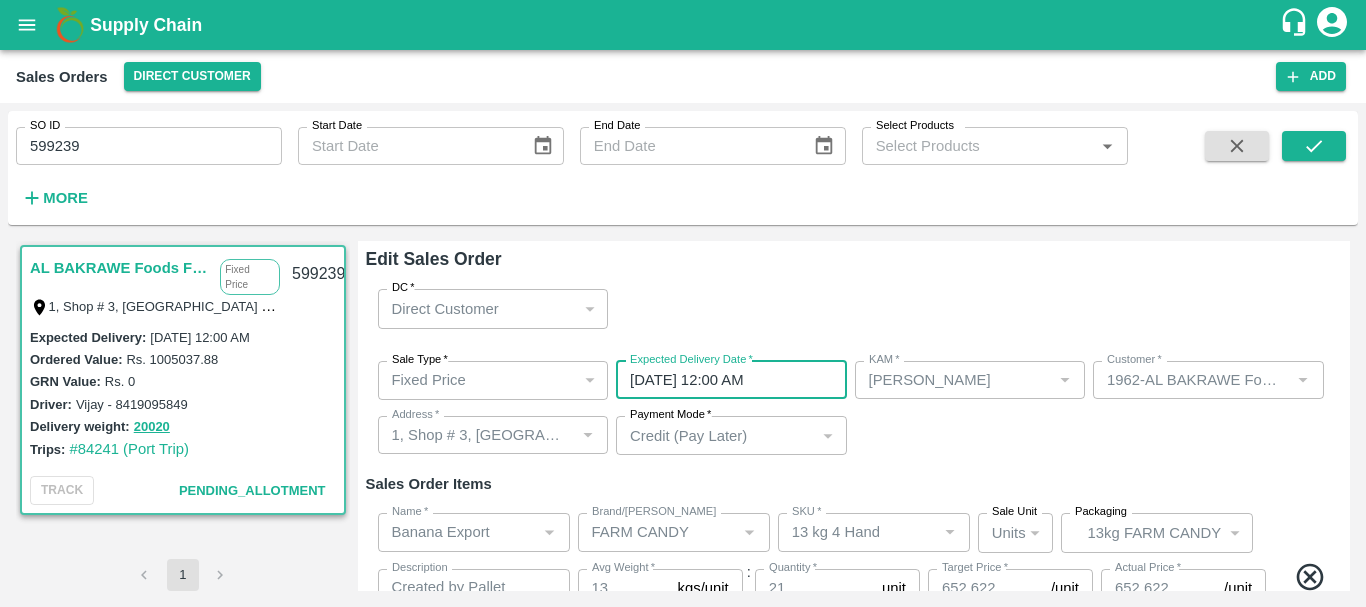click on "[DATE] 12:00 AM" at bounding box center (724, 380) 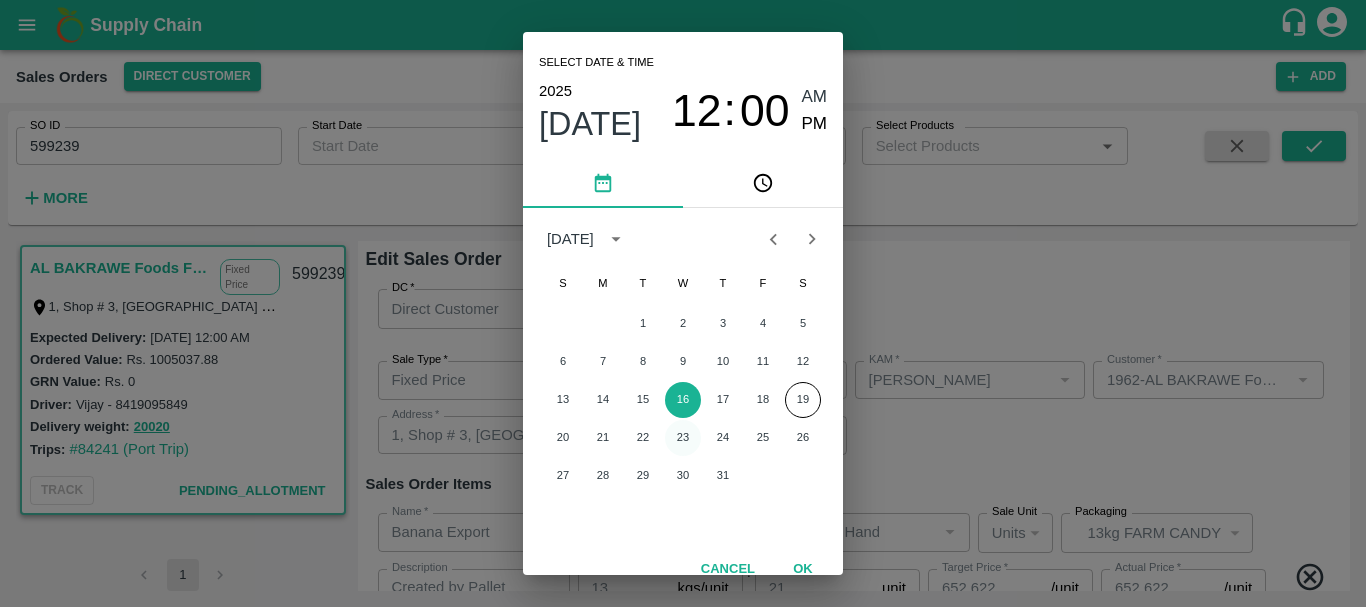 type 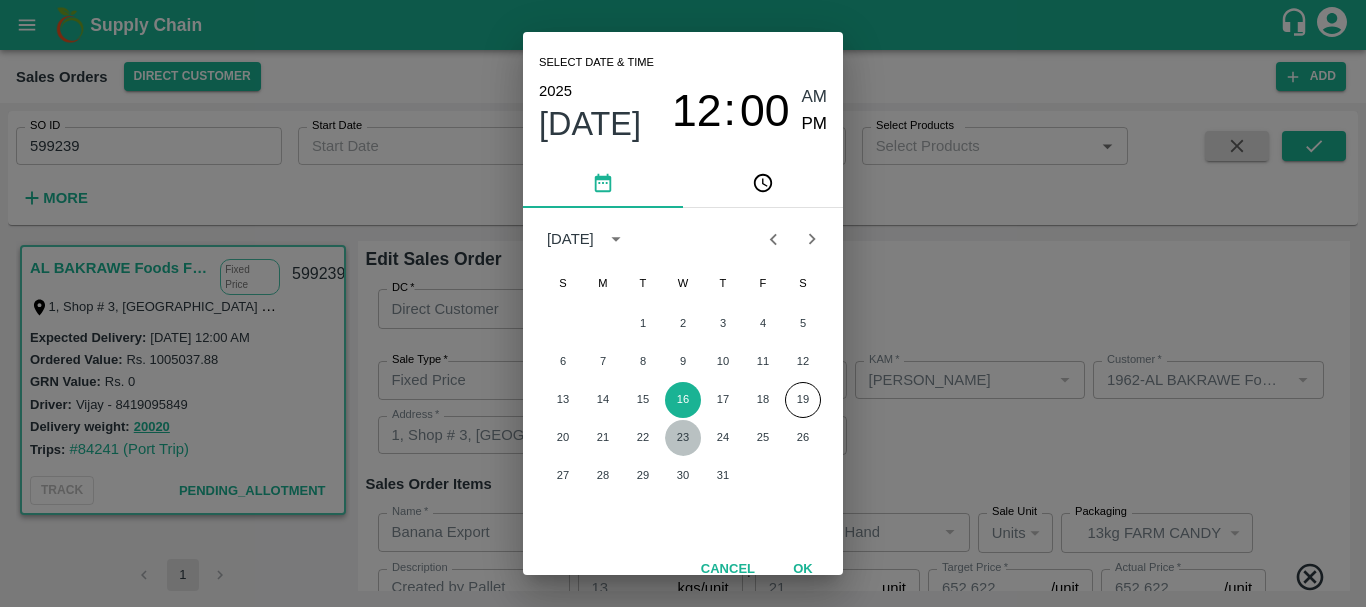 click on "23" at bounding box center [683, 438] 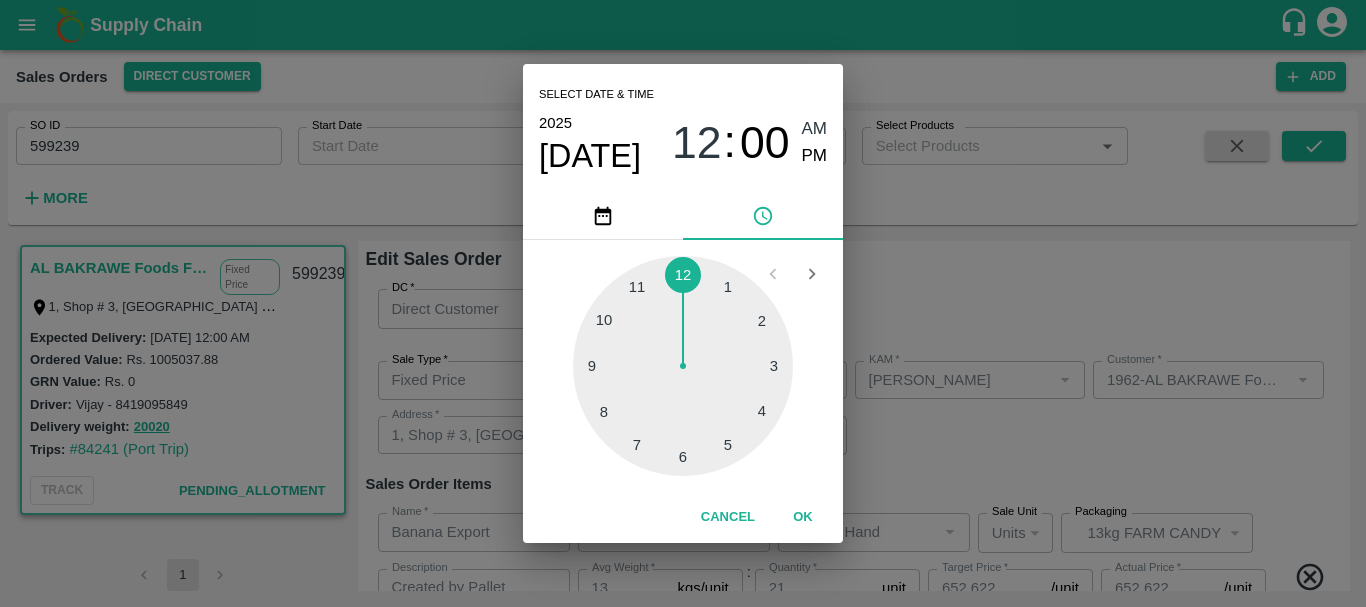 click at bounding box center [683, 366] 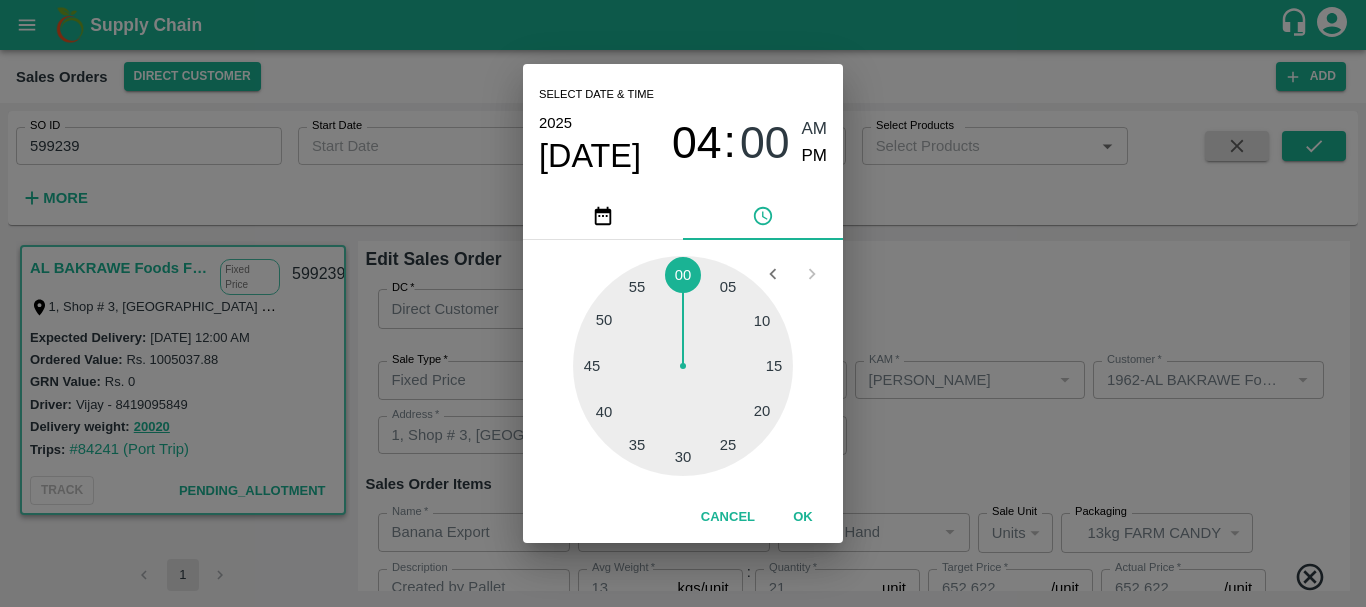 click at bounding box center (683, 366) 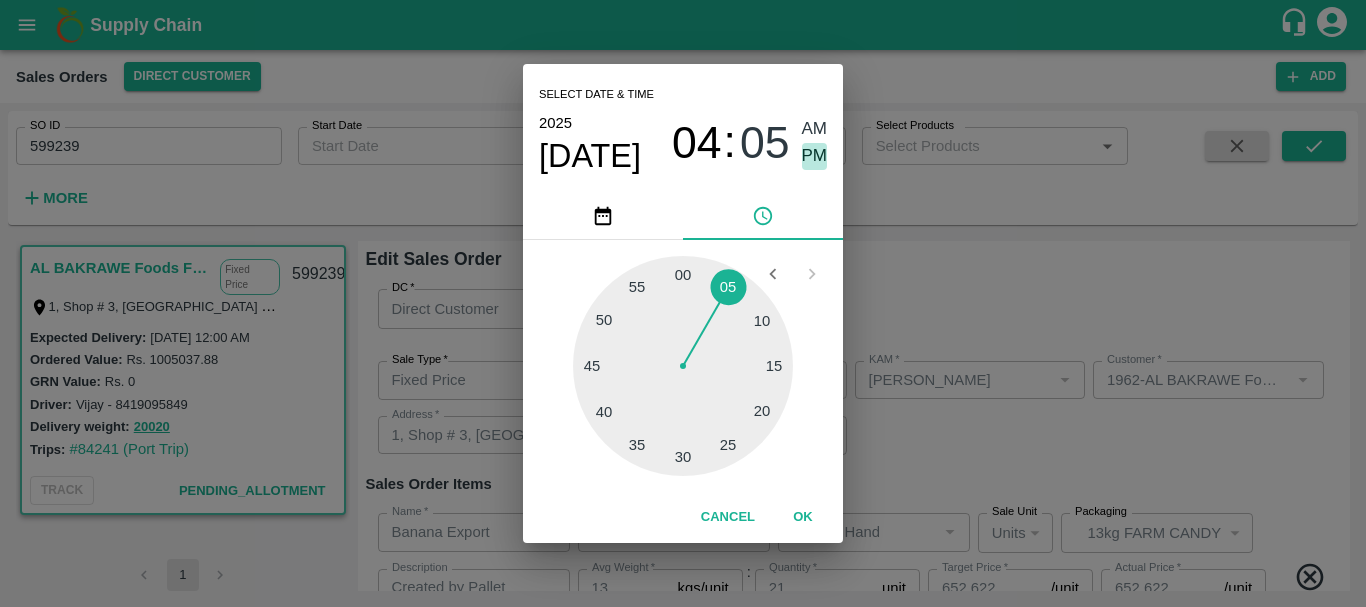 click on "PM" at bounding box center (815, 156) 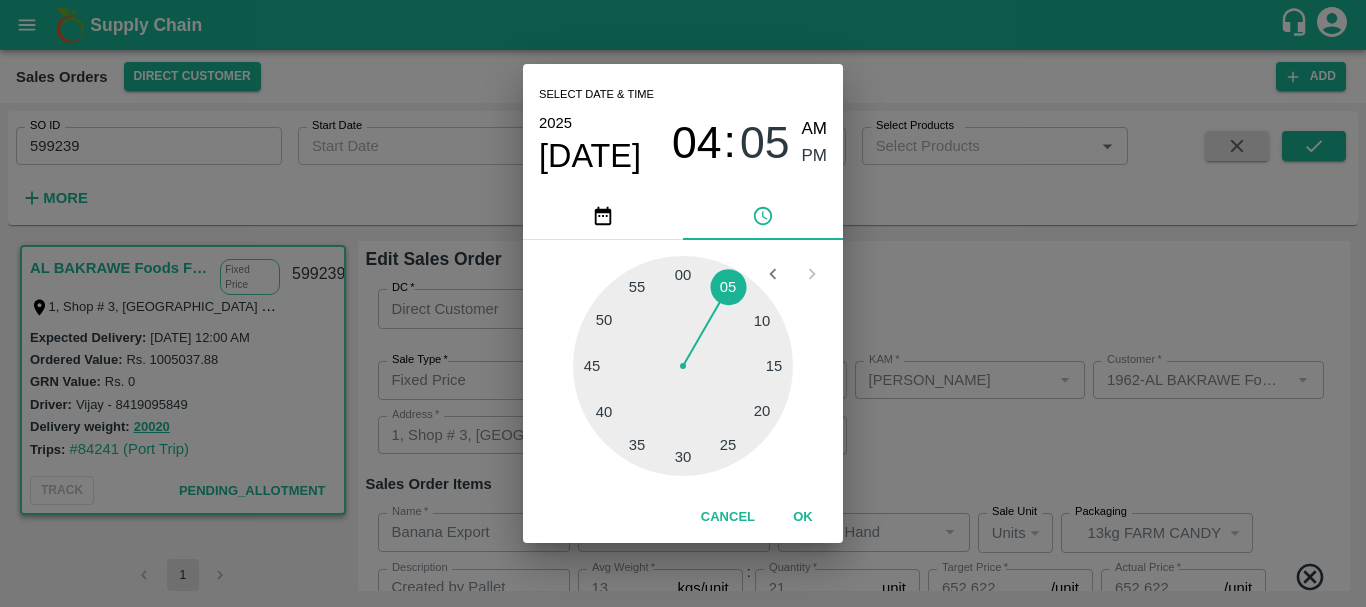 click on "Select date & time [DATE] 04 : 05 AM PM 05 10 15 20 25 30 35 40 45 50 55 00 Cancel OK" at bounding box center [683, 303] 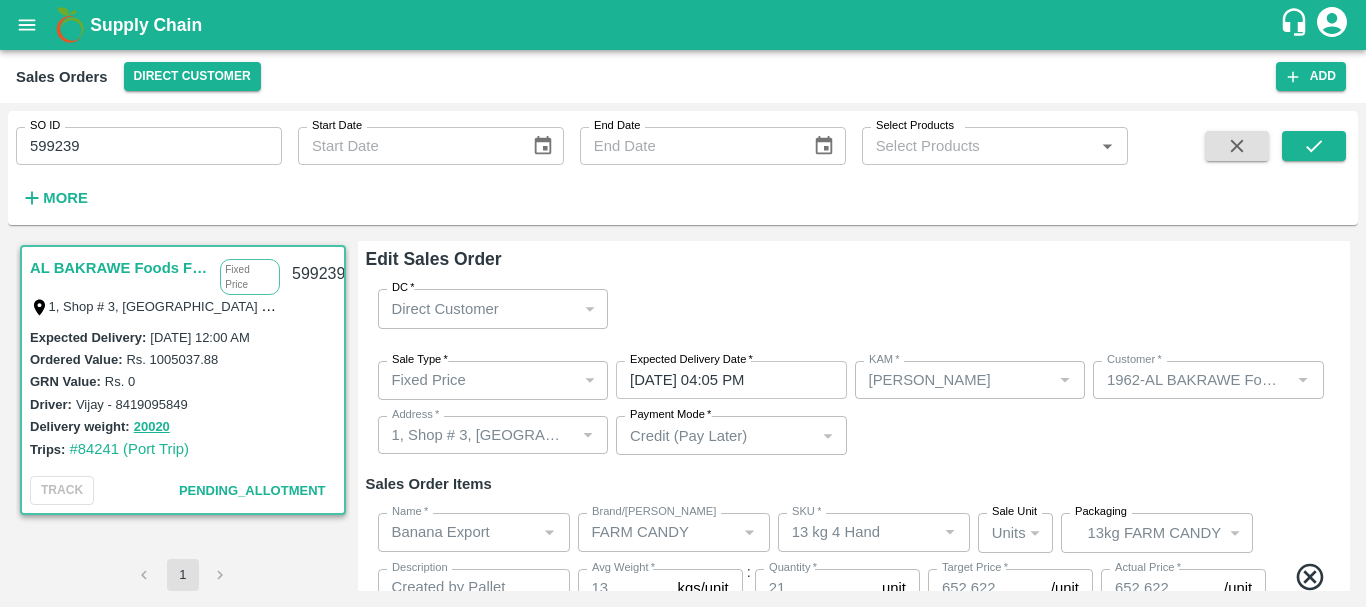 click on "Sale Type   * Fixed Price 1 Sale Type Expected Delivery Date   * [DATE] 04:05 PM Expected Delivery Date KAM   * KAM   * Customer   * Customer   * Address   * Address   * Payment Mode   * Credit (Pay Later) credit Payment Mode" at bounding box center [854, 408] 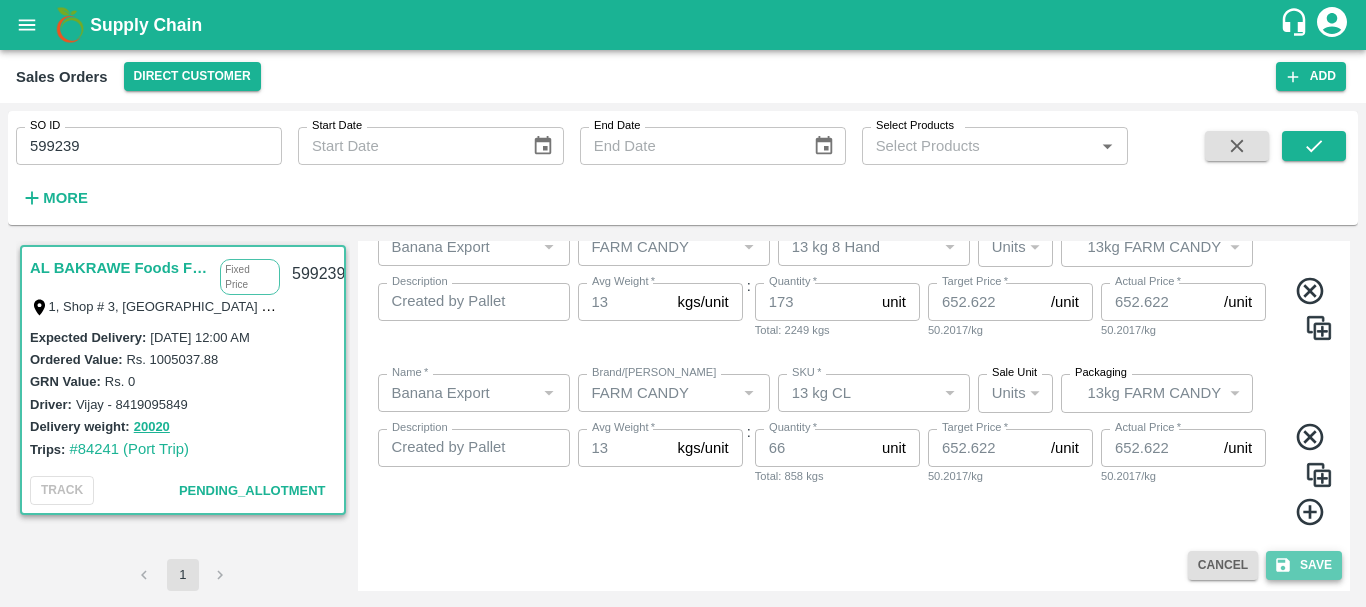 click 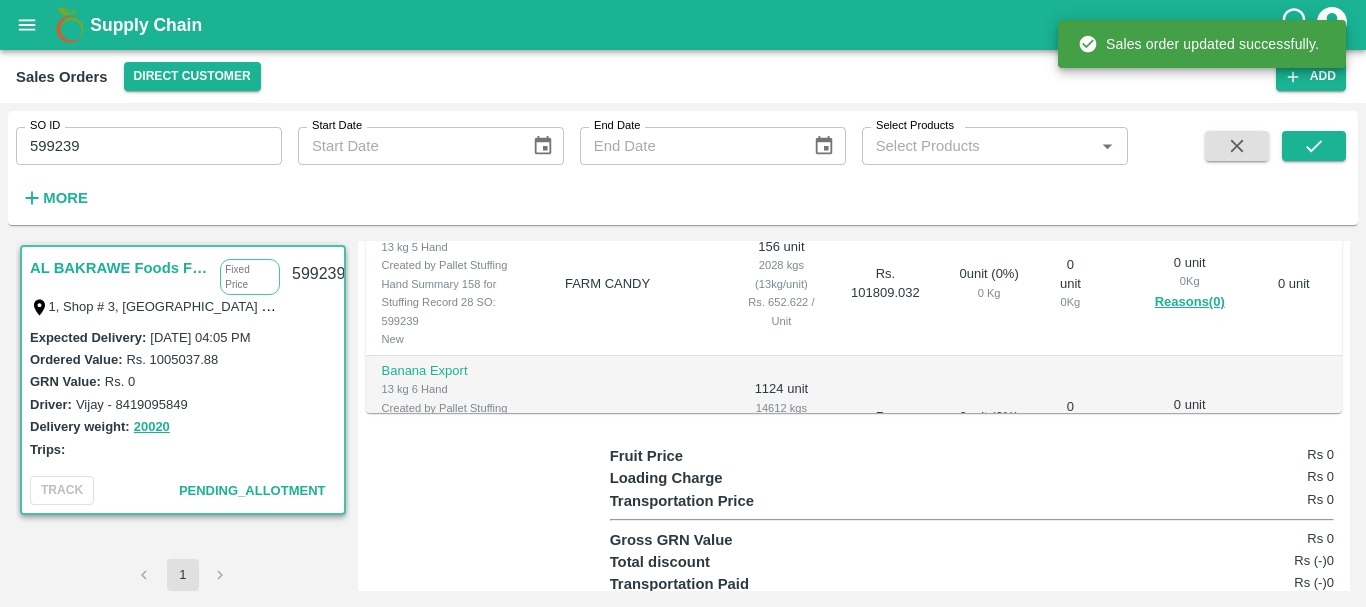 scroll, scrollTop: 738, scrollLeft: 0, axis: vertical 